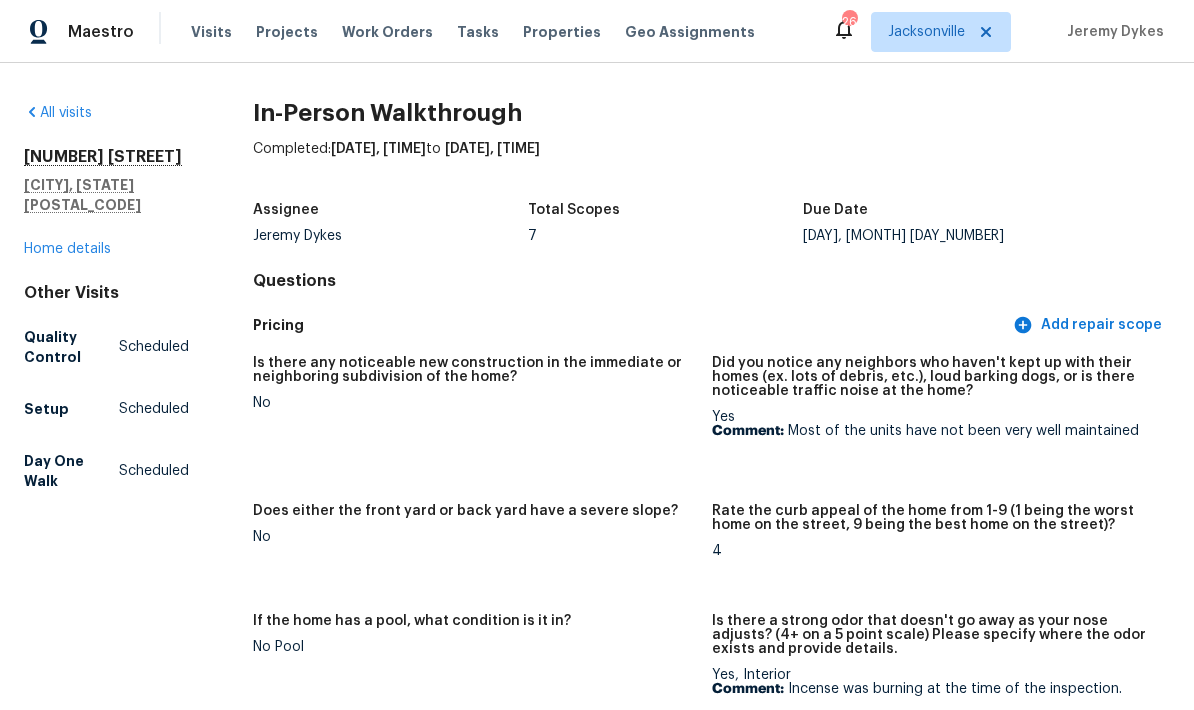 scroll, scrollTop: 75, scrollLeft: 0, axis: vertical 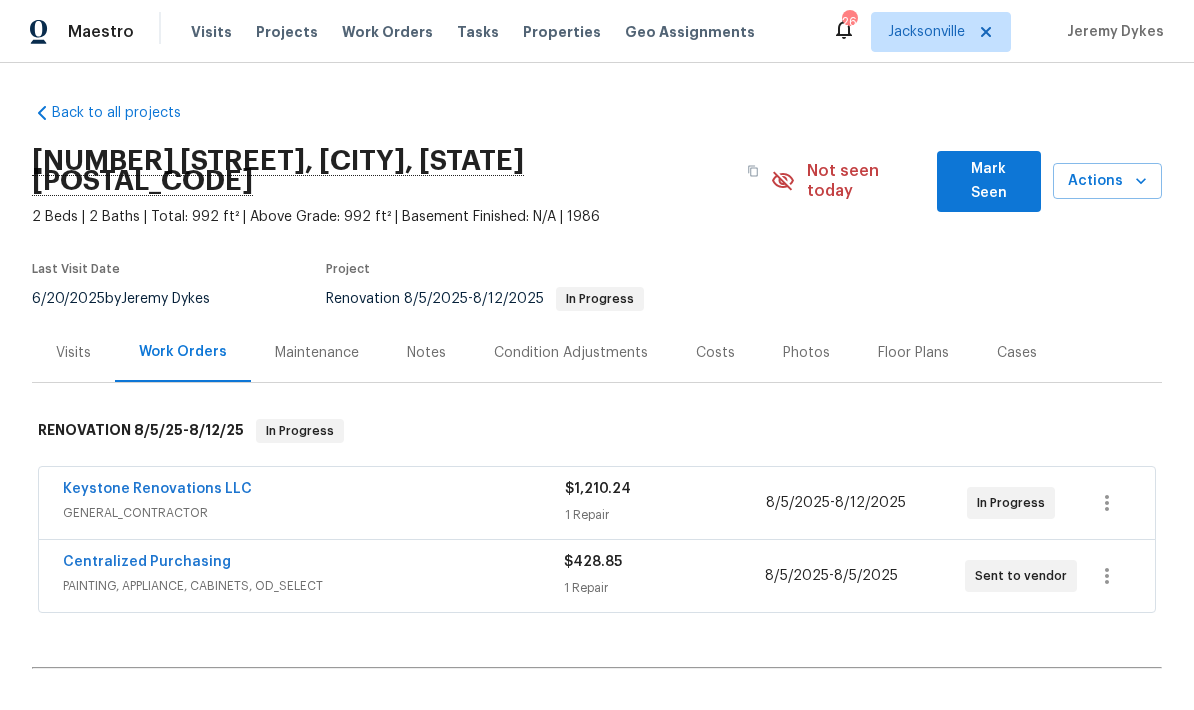 click on "Keystone Renovations LLC" at bounding box center (314, 491) 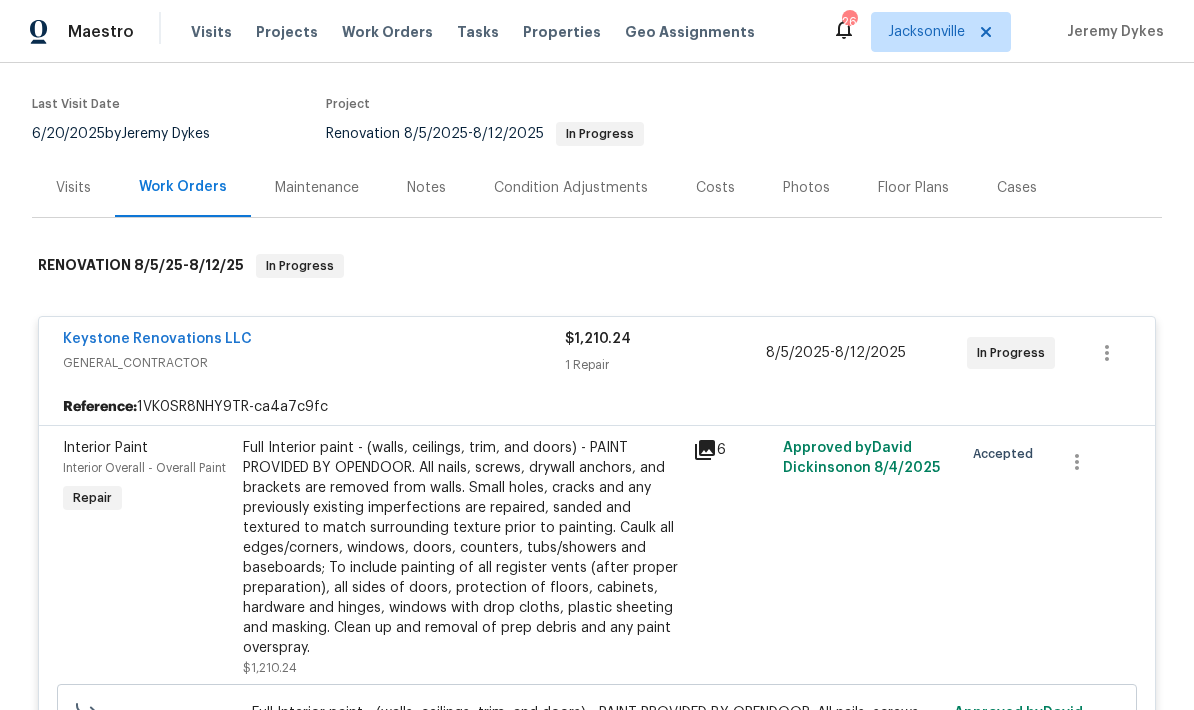 scroll, scrollTop: 158, scrollLeft: 0, axis: vertical 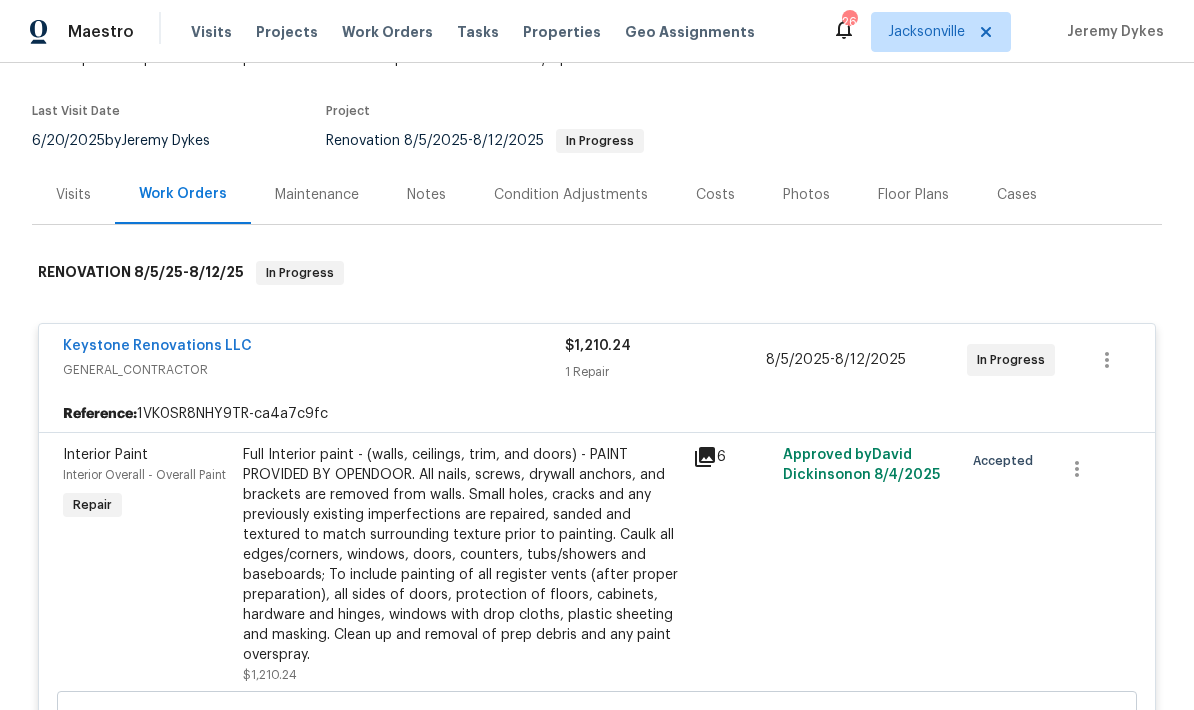 click on "Keystone Renovations LLC" at bounding box center [157, 346] 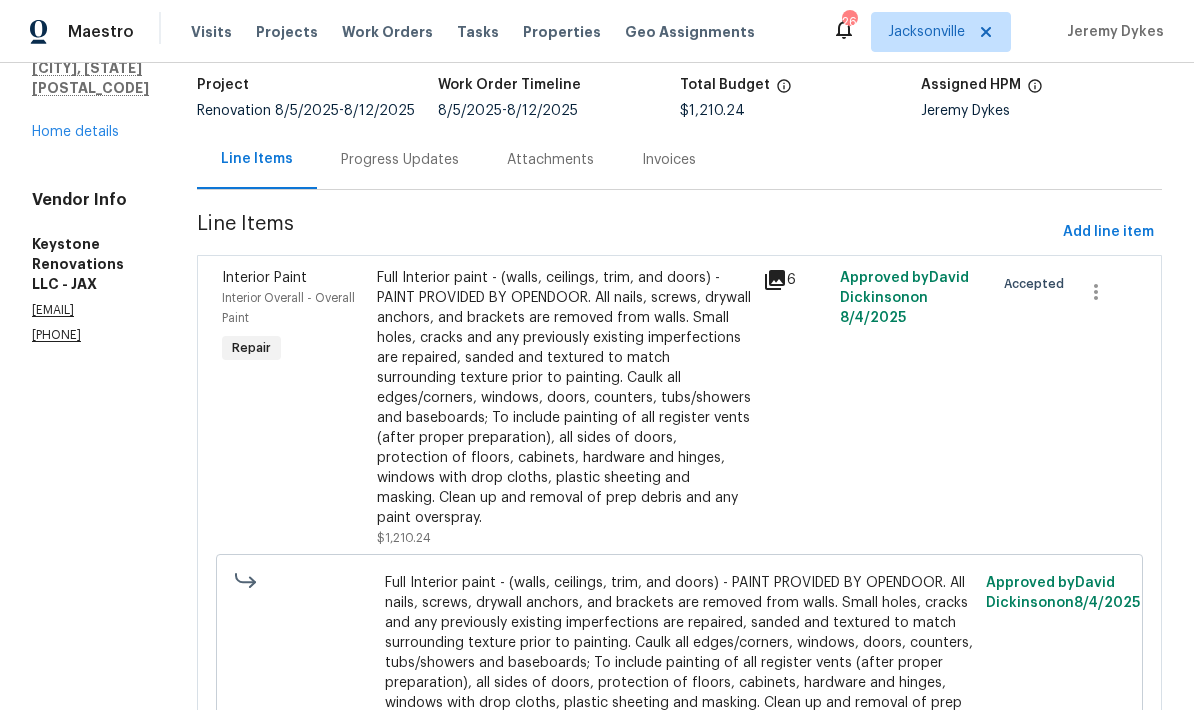 scroll, scrollTop: 128, scrollLeft: 0, axis: vertical 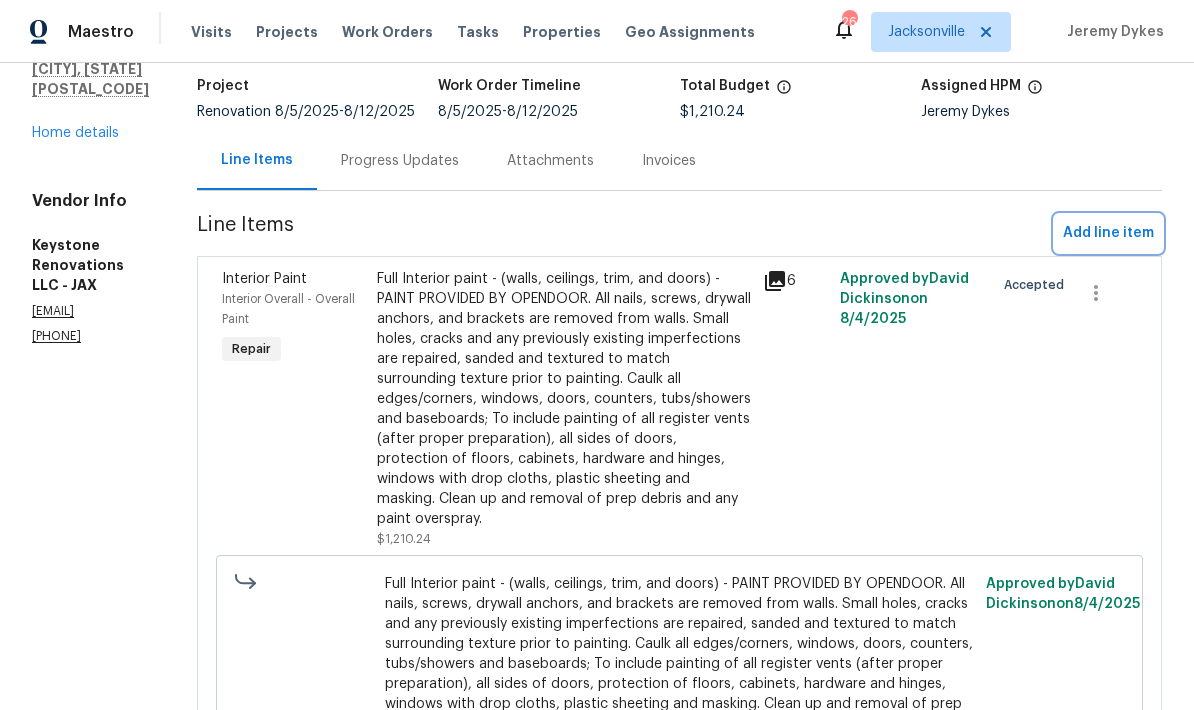 click on "Add line item" at bounding box center (1108, 233) 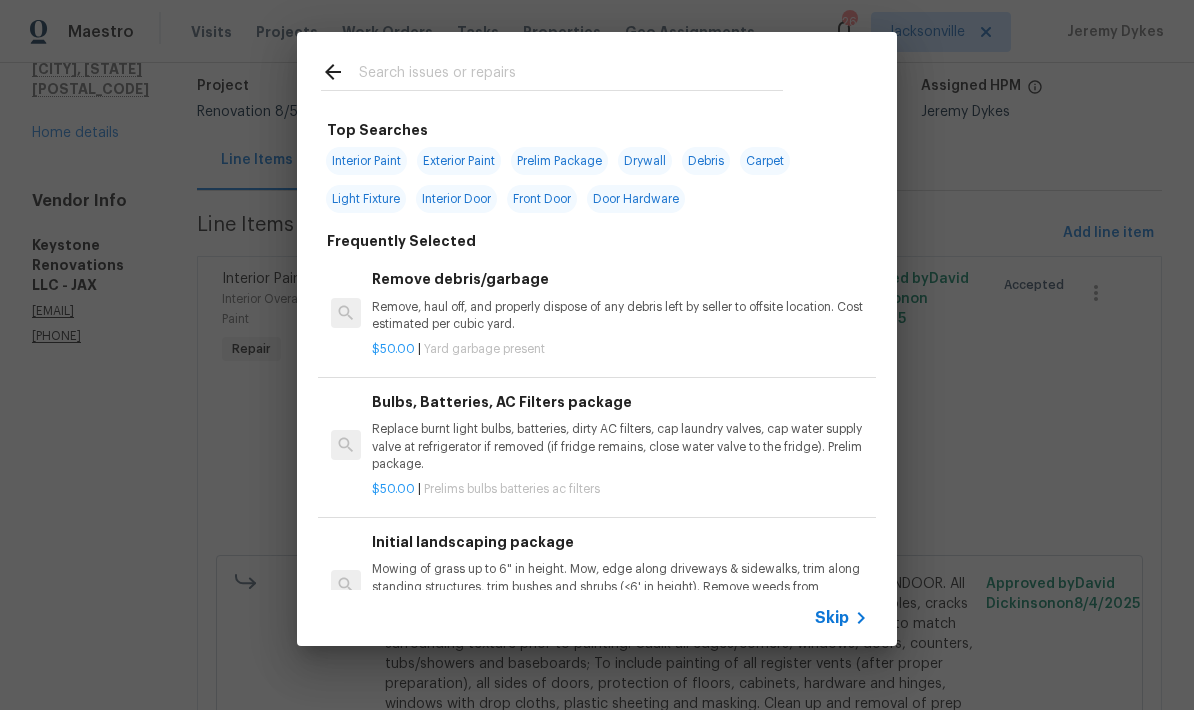 click at bounding box center [571, 75] 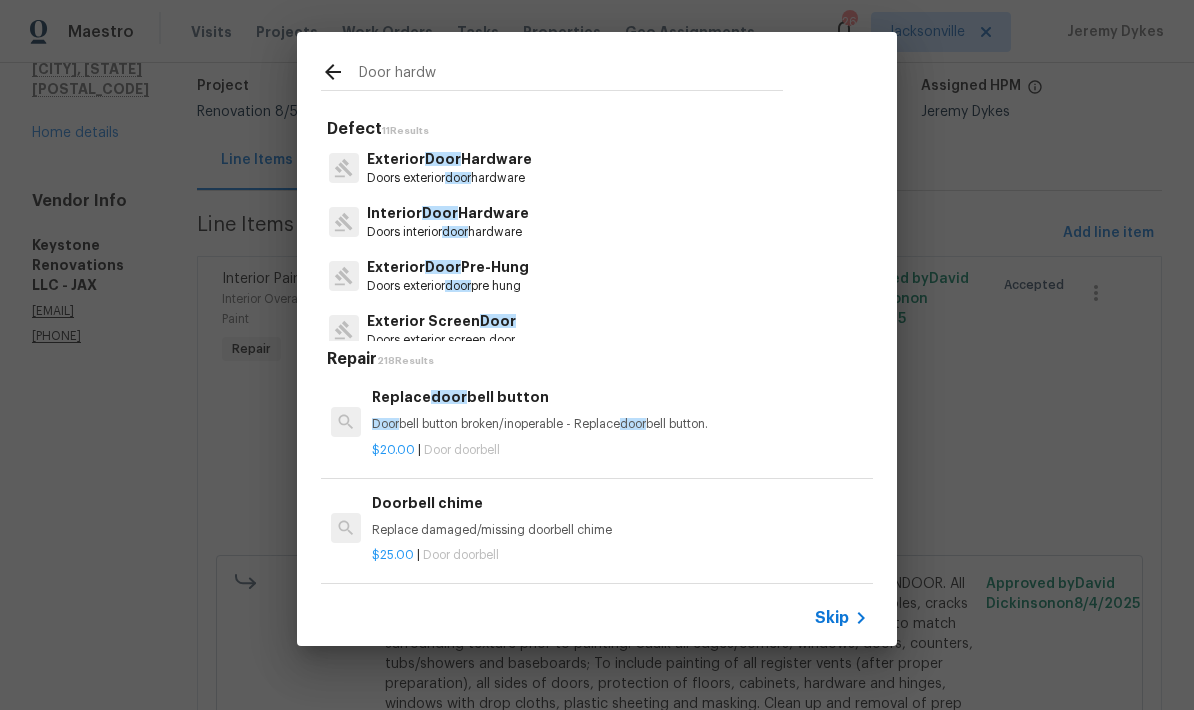 type on "Door hardwa" 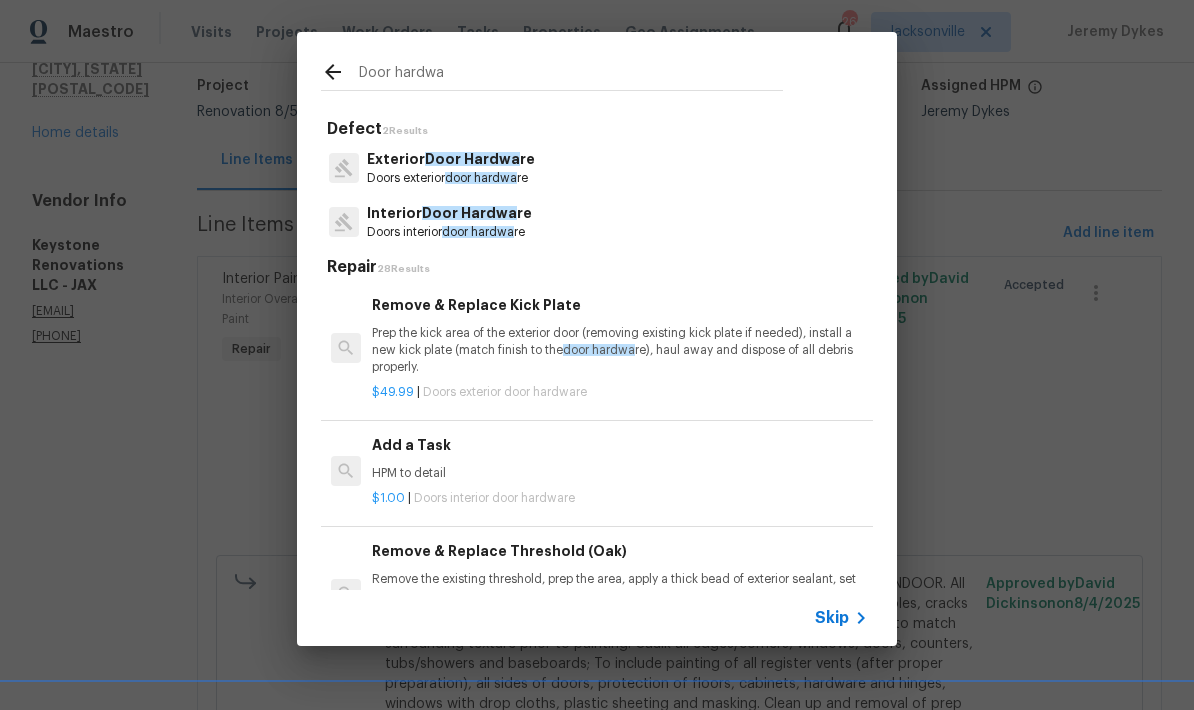 click on "Interior  Door Hardwa re" at bounding box center (449, 213) 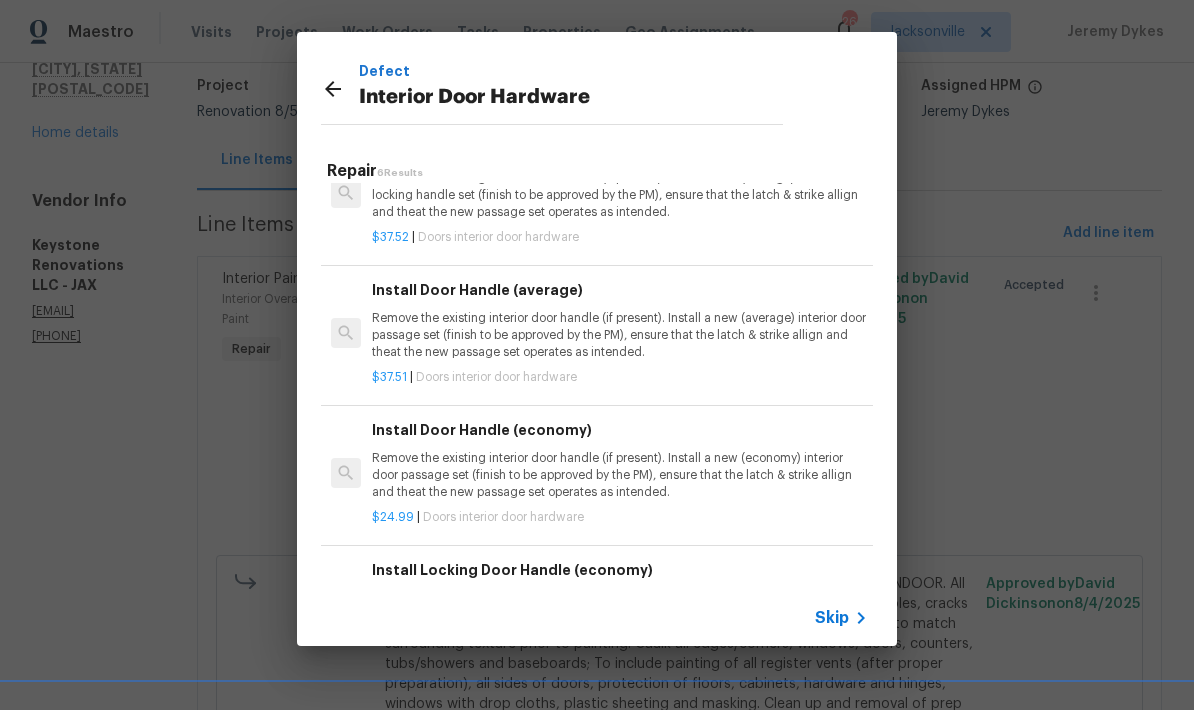 scroll, scrollTop: 269, scrollLeft: 0, axis: vertical 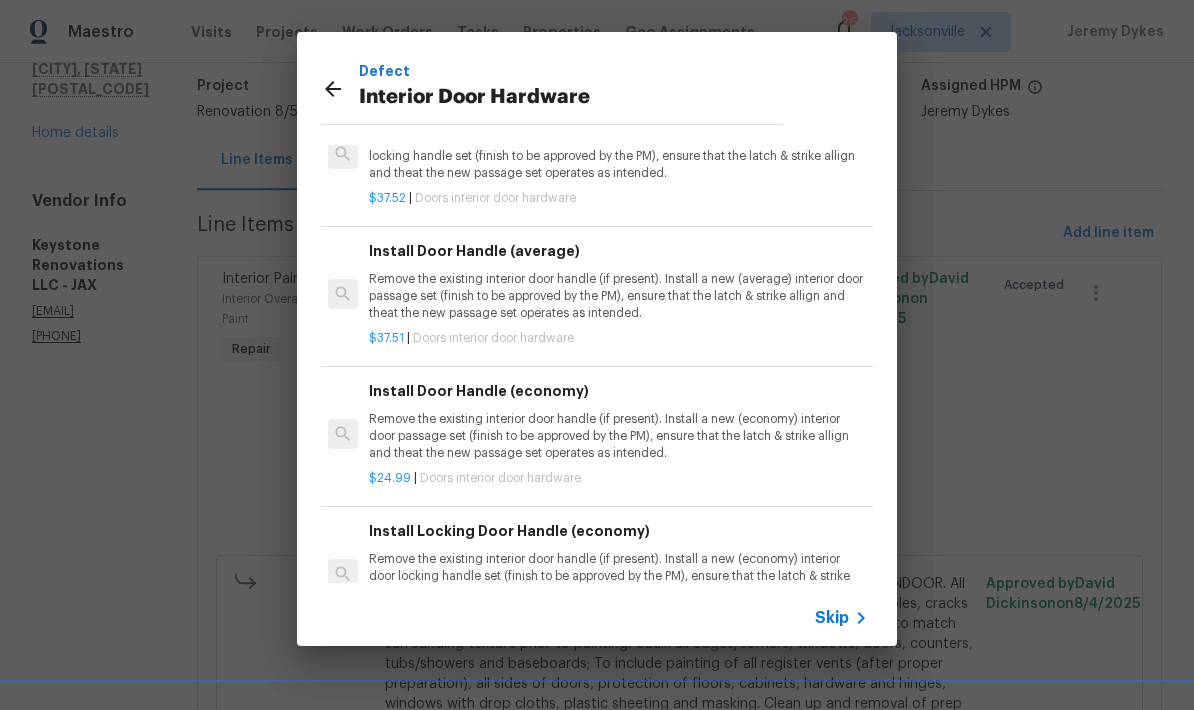click on "Remove the existing interior door handle (if present). Install a new (average) interior door passage set (finish to be approved by the PM), ensure that the latch & strike allign and theat the new passage set operates as intended." at bounding box center (617, 296) 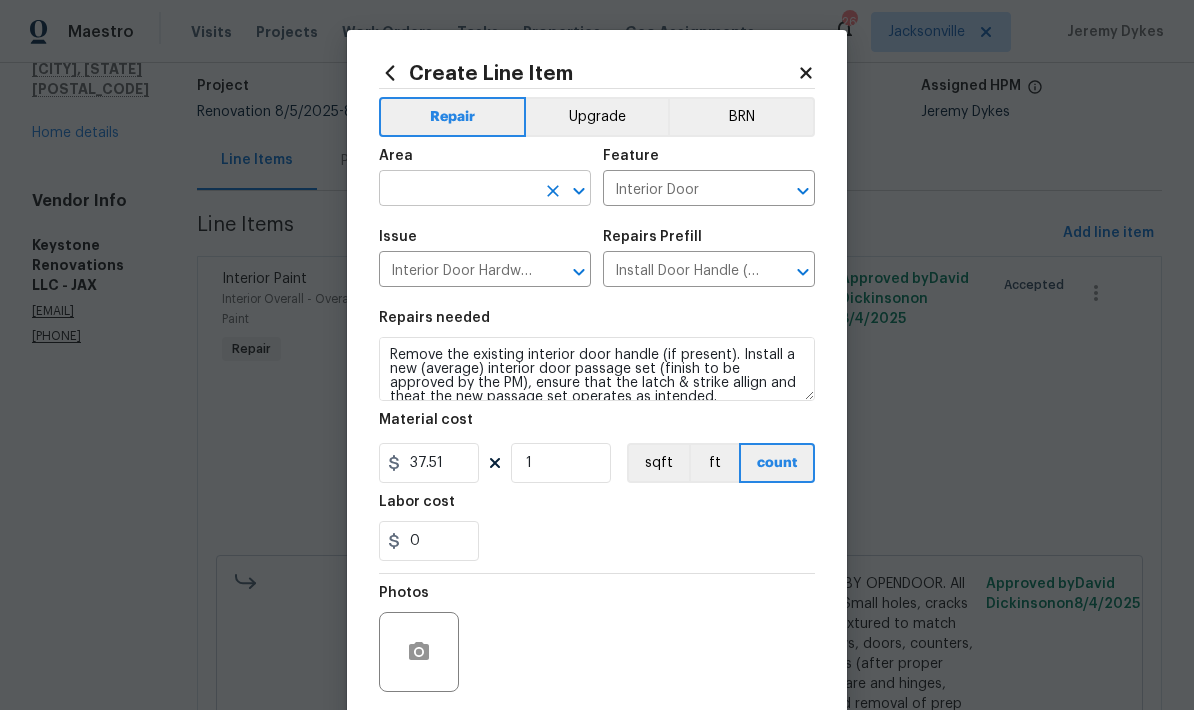 click at bounding box center [457, 190] 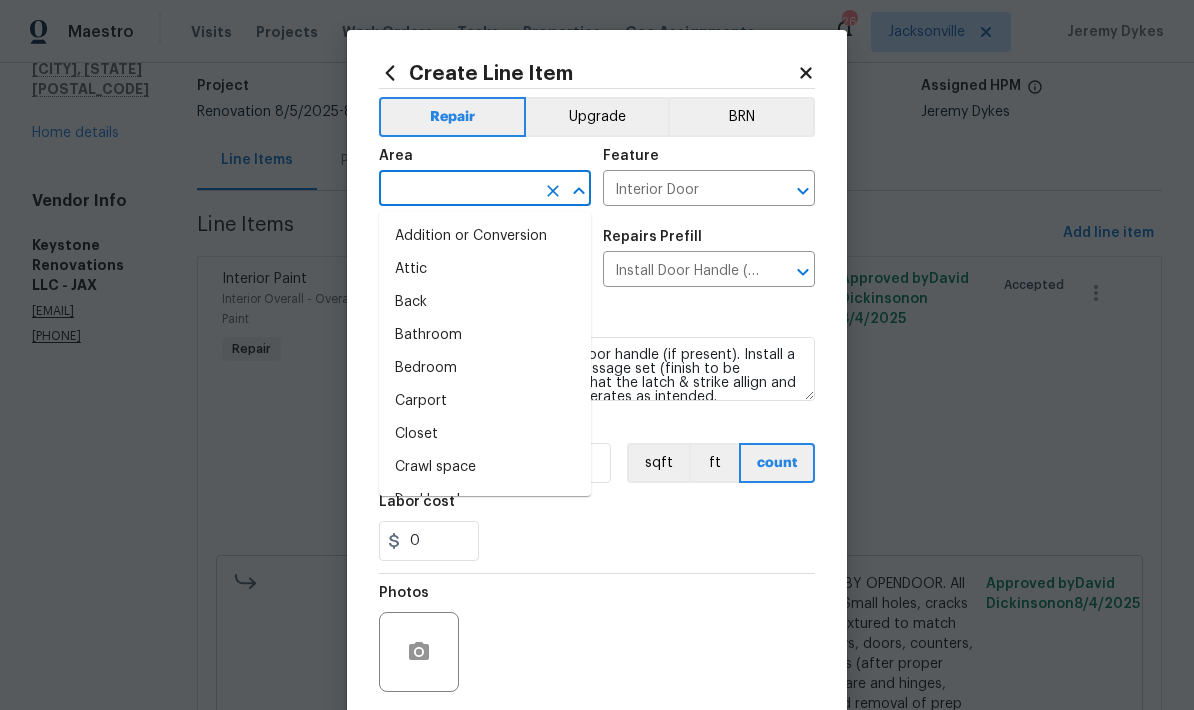 type on "j" 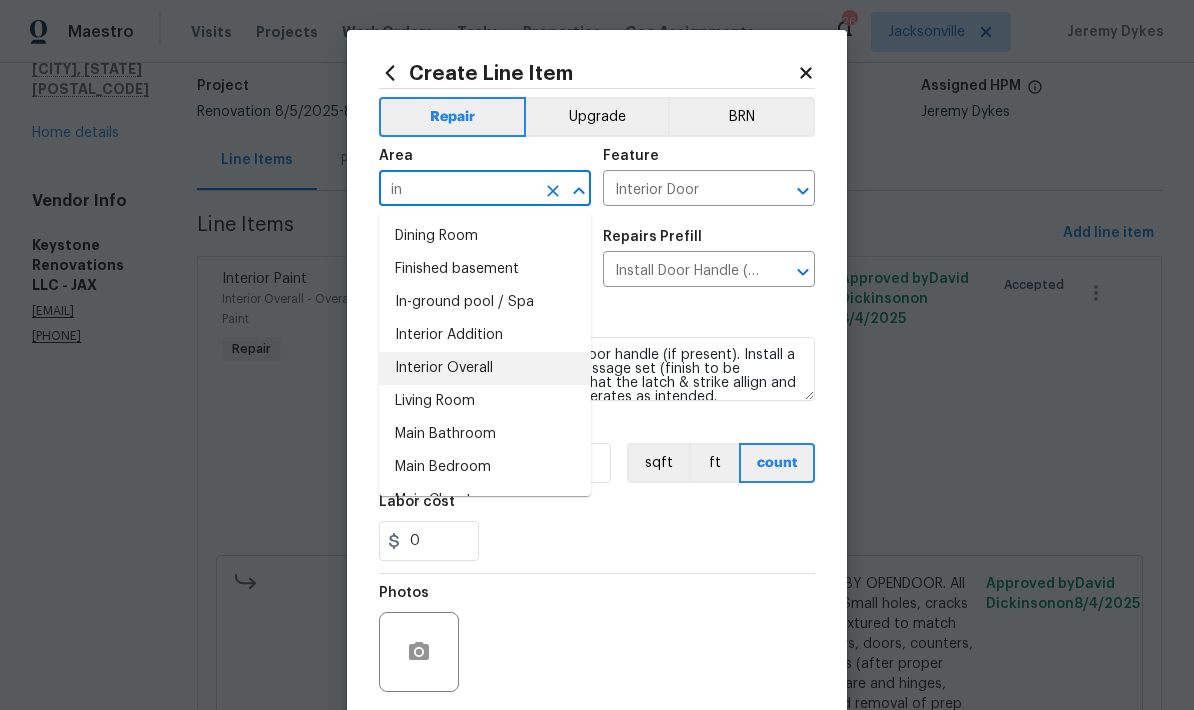 click on "Interior Overall" at bounding box center (485, 368) 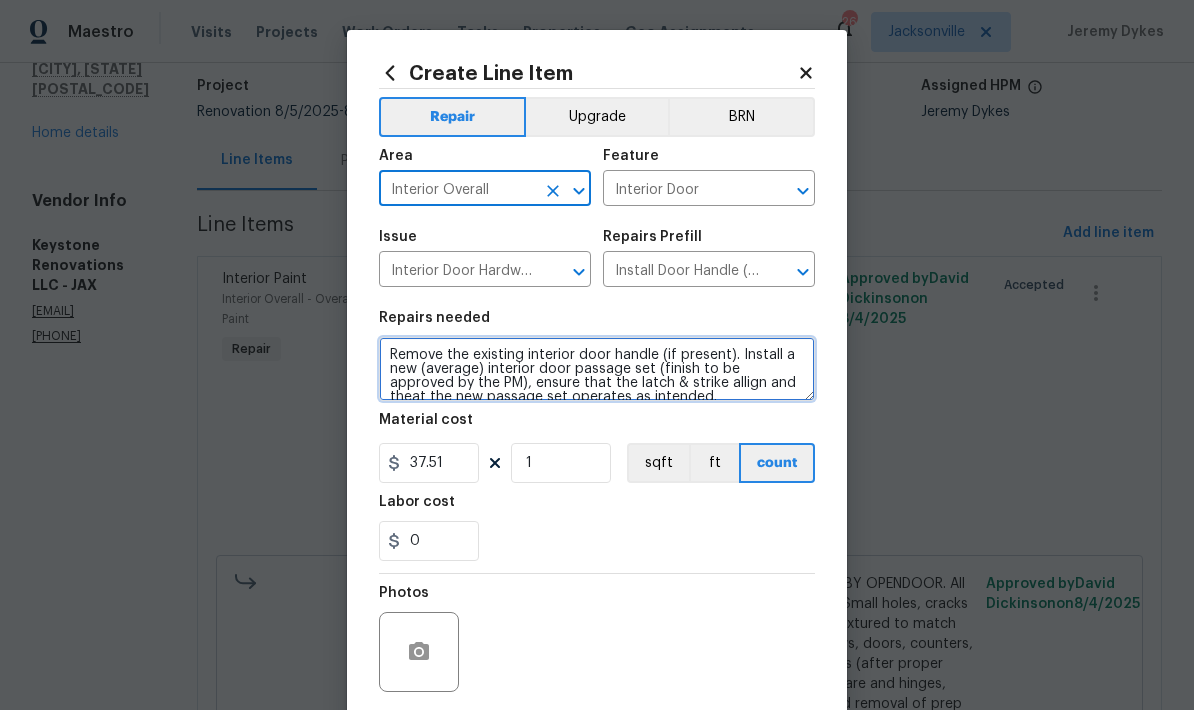 click on "Remove the existing interior door handle (if present). Install a new (average) interior door passage set (finish to be approved by the PM), ensure that the latch & strike allign and theat the new passage set operates as intended." at bounding box center [597, 369] 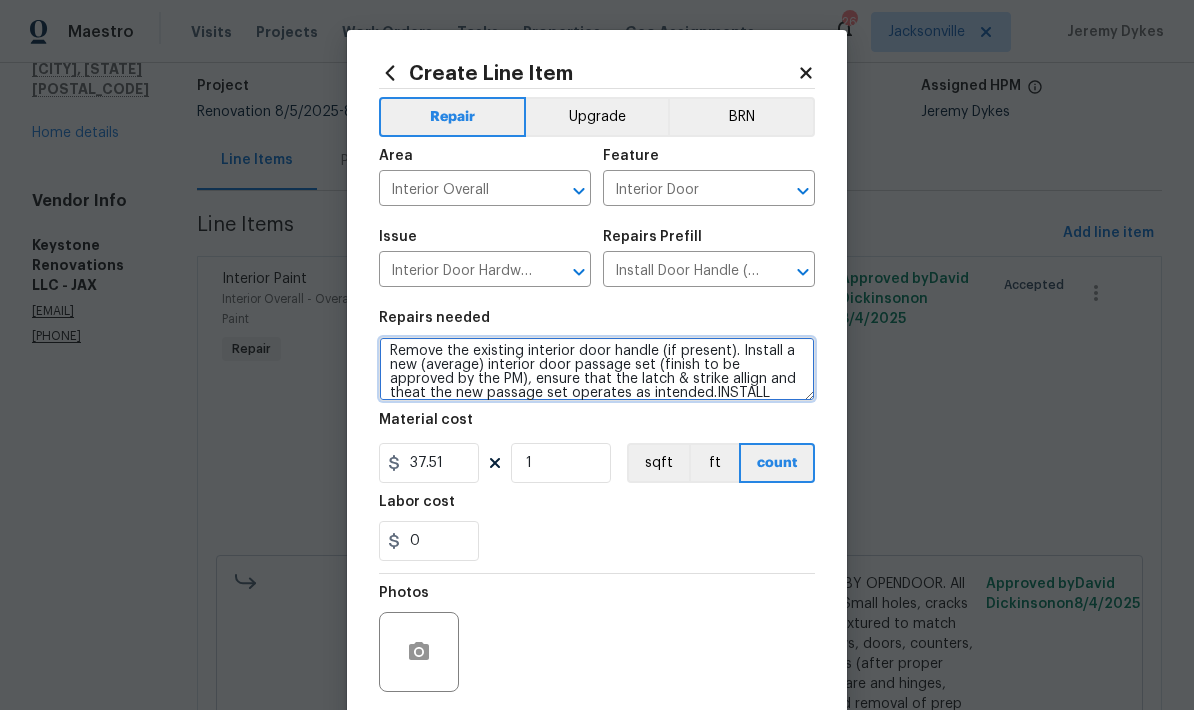 scroll, scrollTop: 28, scrollLeft: 0, axis: vertical 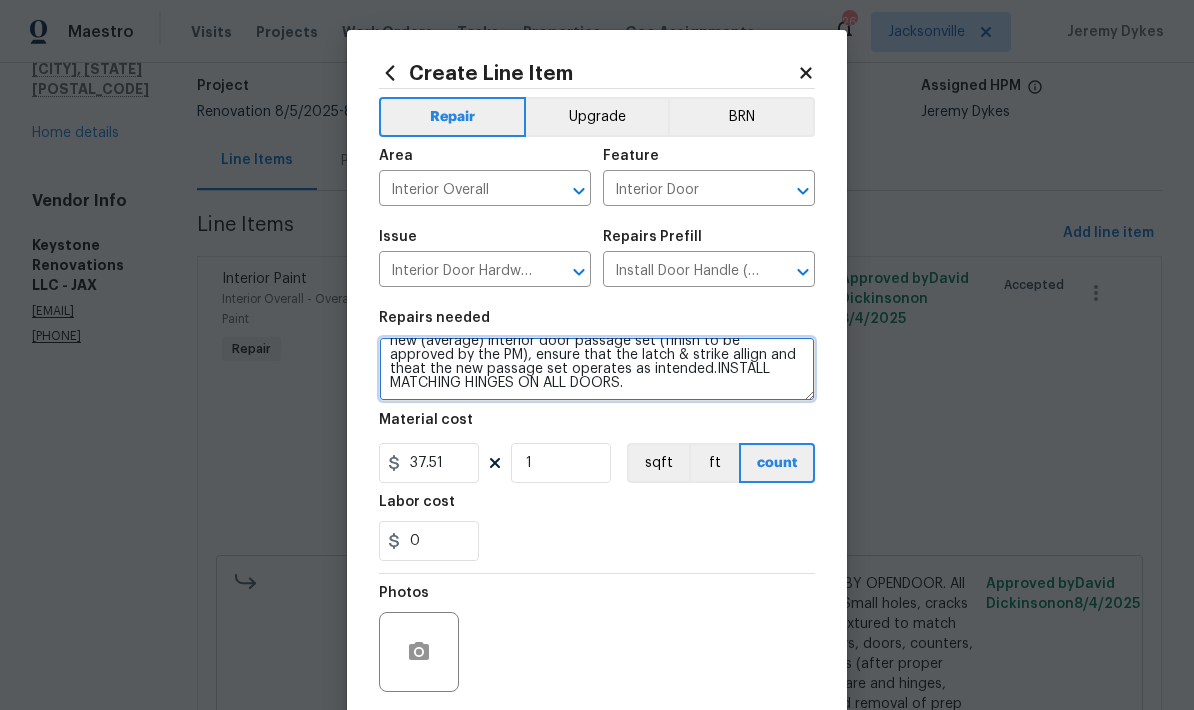 click on "Remove the existing interior door handle (if present). Install a new (average) interior door passage set (finish to be approved by the PM), ensure that the latch & strike allign and theat the new passage set operates as intended.INSTALL MATCHING HINGES ON ALL DOORS." at bounding box center (597, 369) 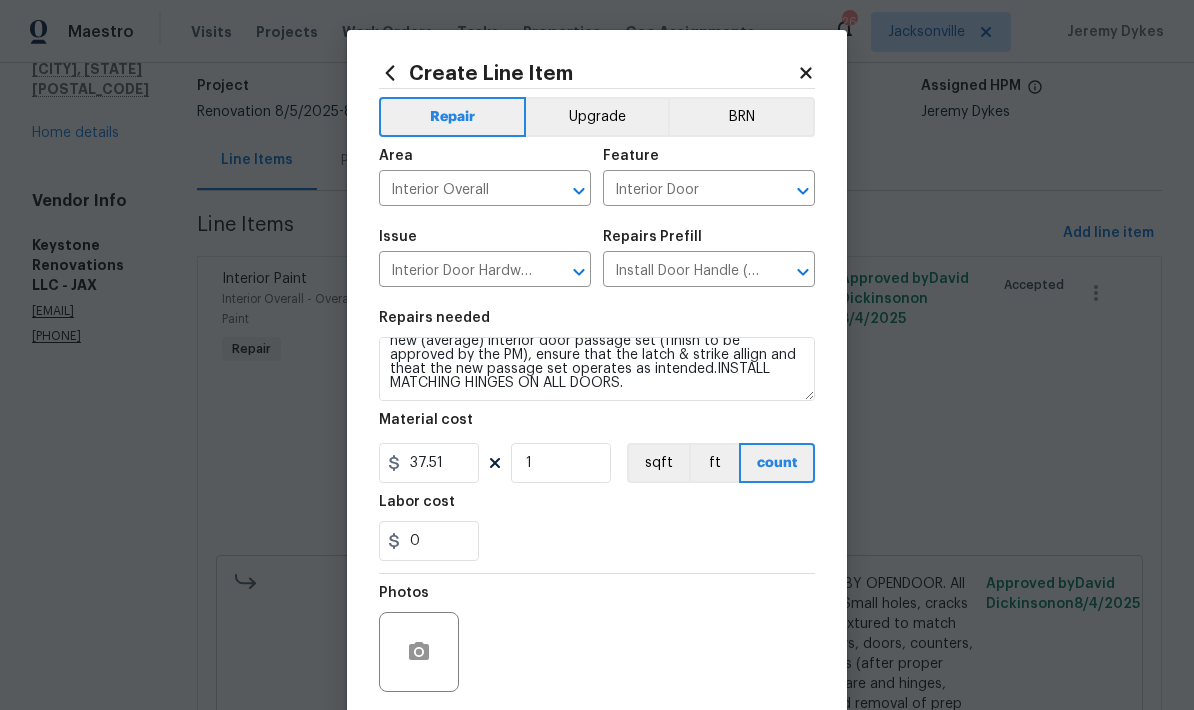 click on "0" at bounding box center (597, 541) 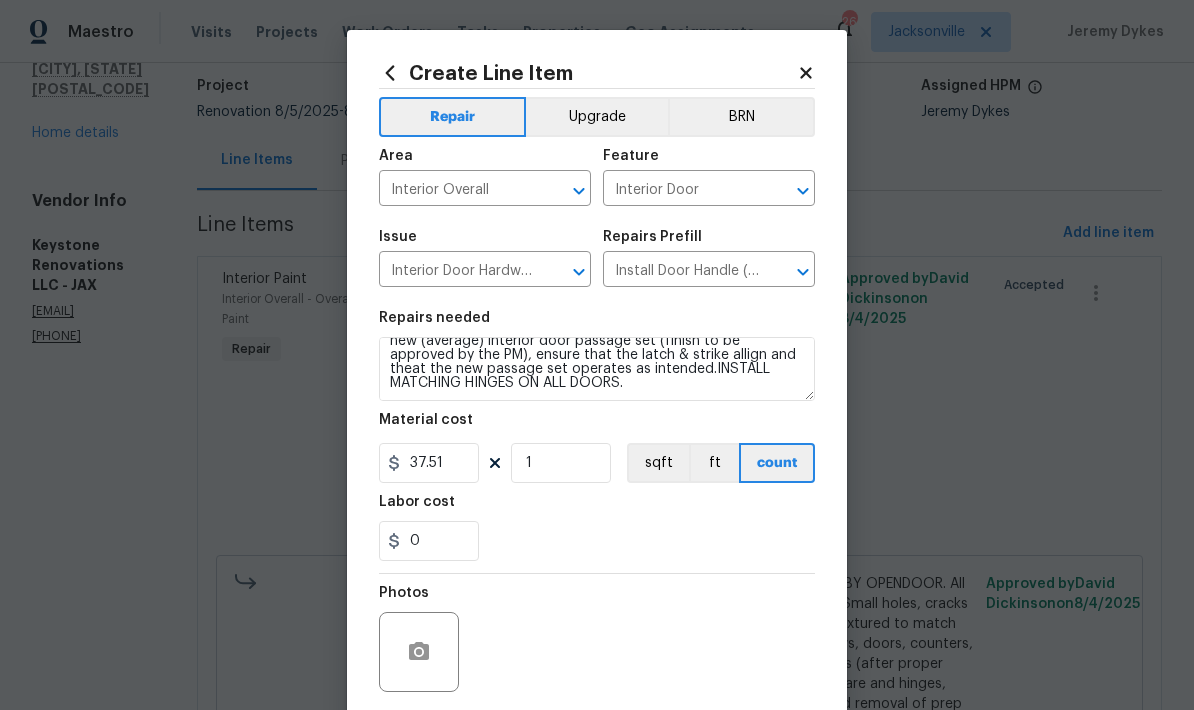 scroll, scrollTop: 0, scrollLeft: 0, axis: both 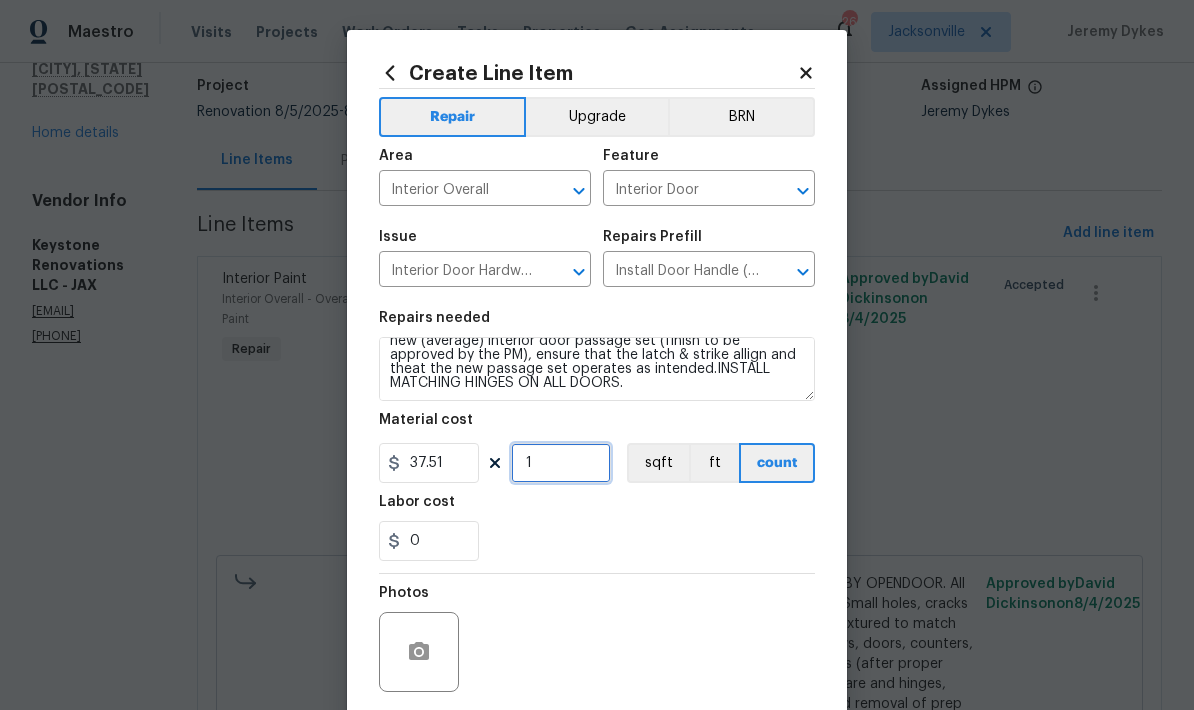 click on "1" at bounding box center [561, 463] 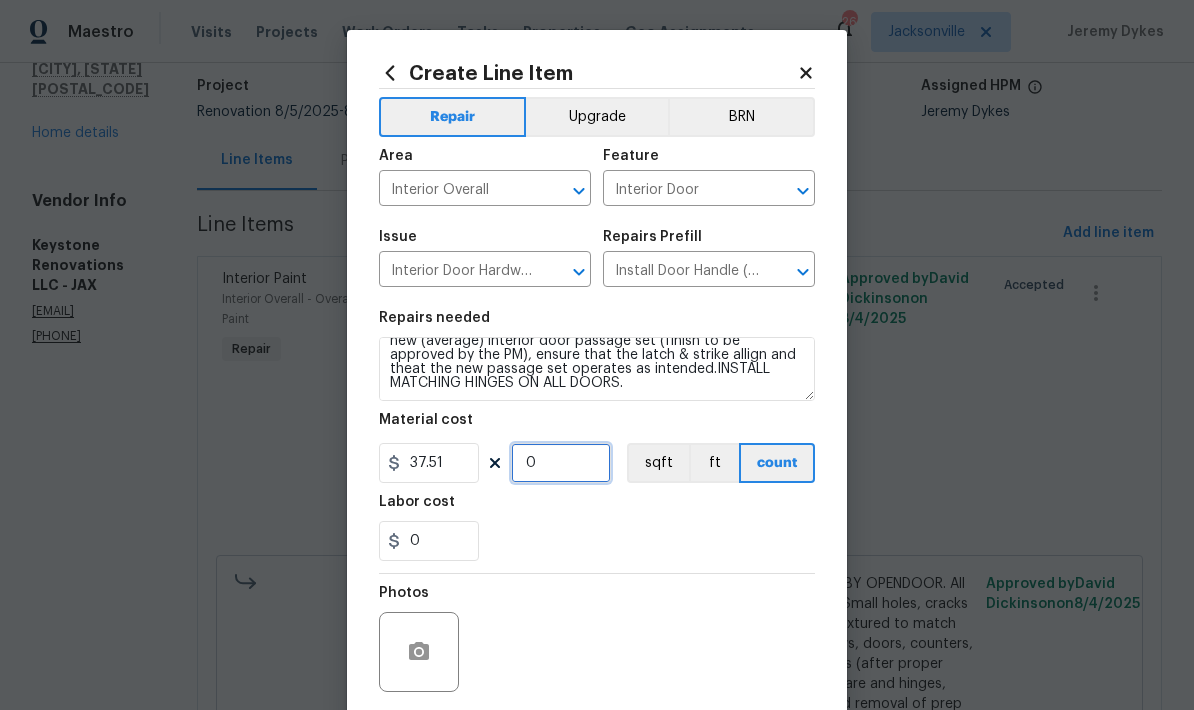 type on "7" 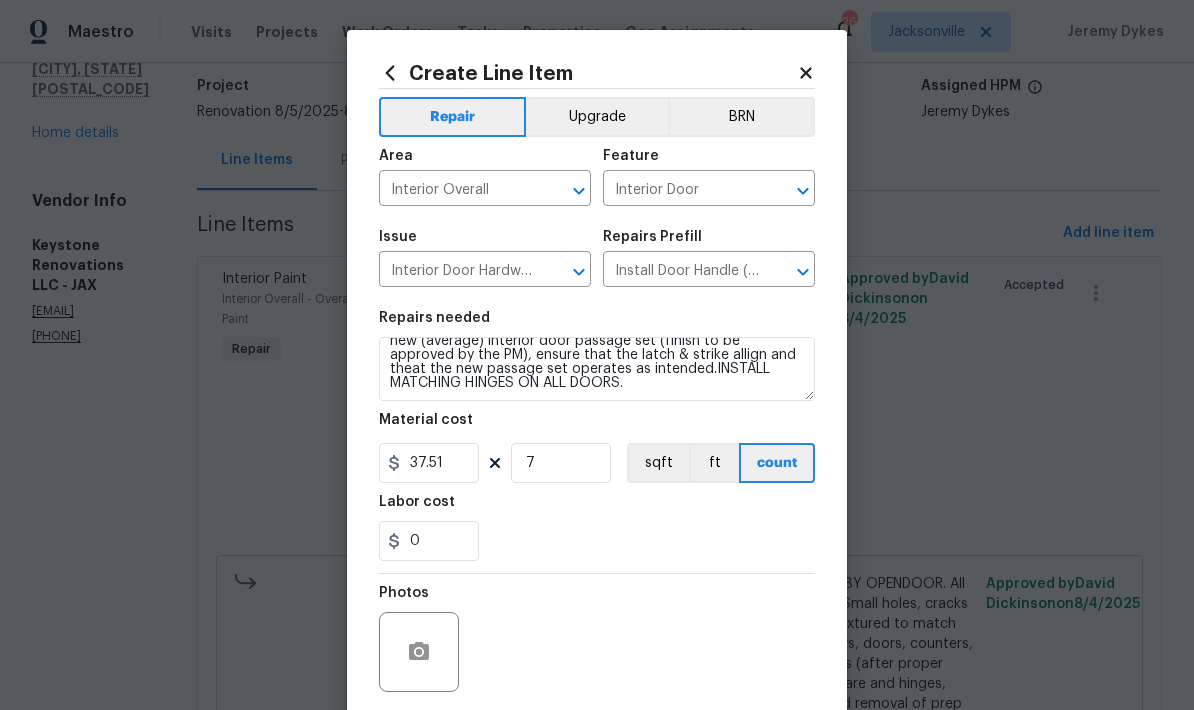 click on "0" at bounding box center (597, 541) 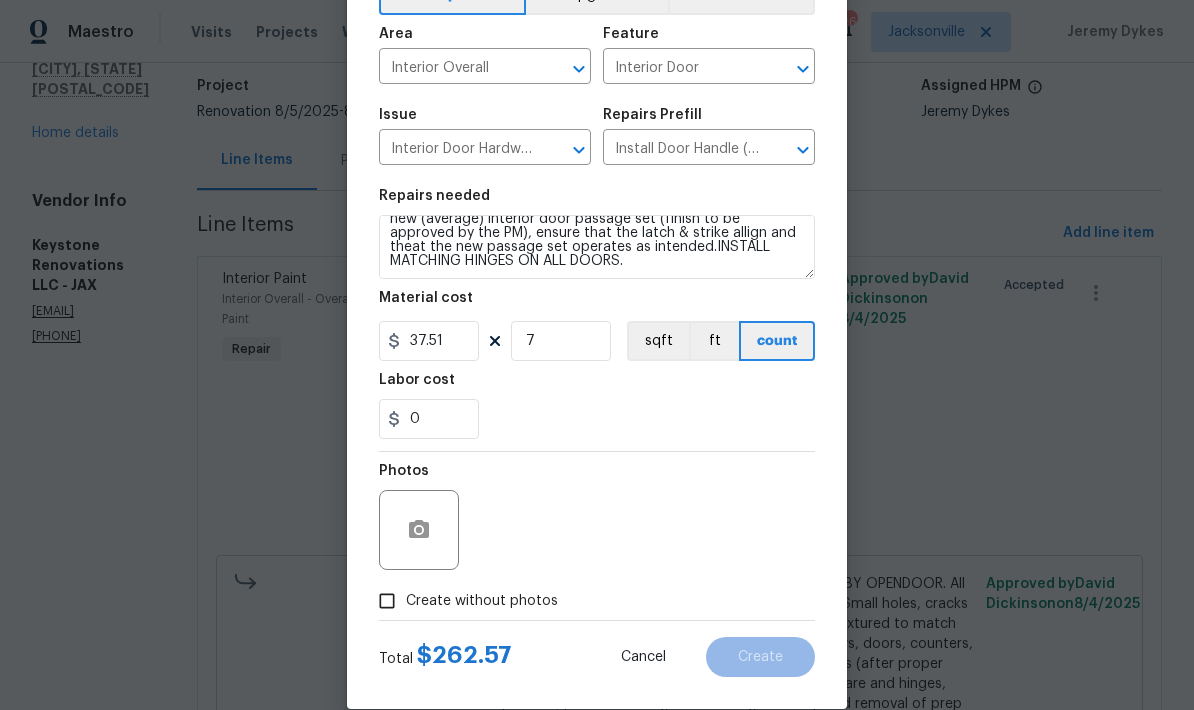 scroll, scrollTop: 125, scrollLeft: 0, axis: vertical 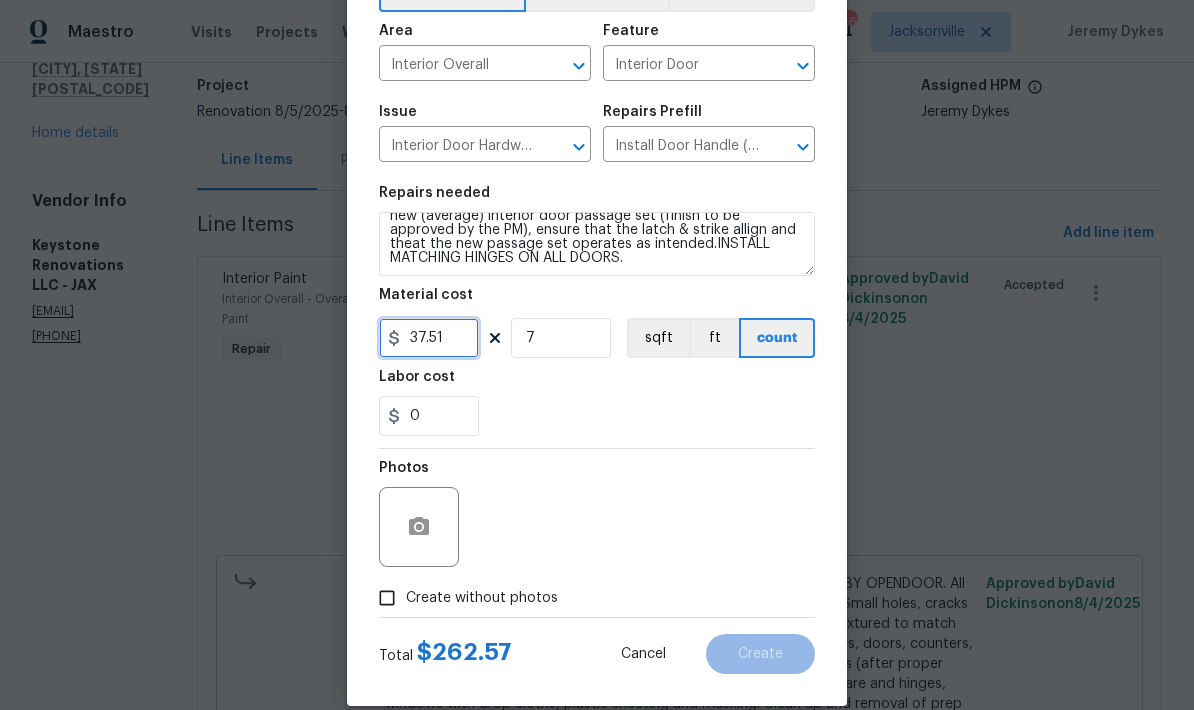 click on "37.51" at bounding box center [429, 338] 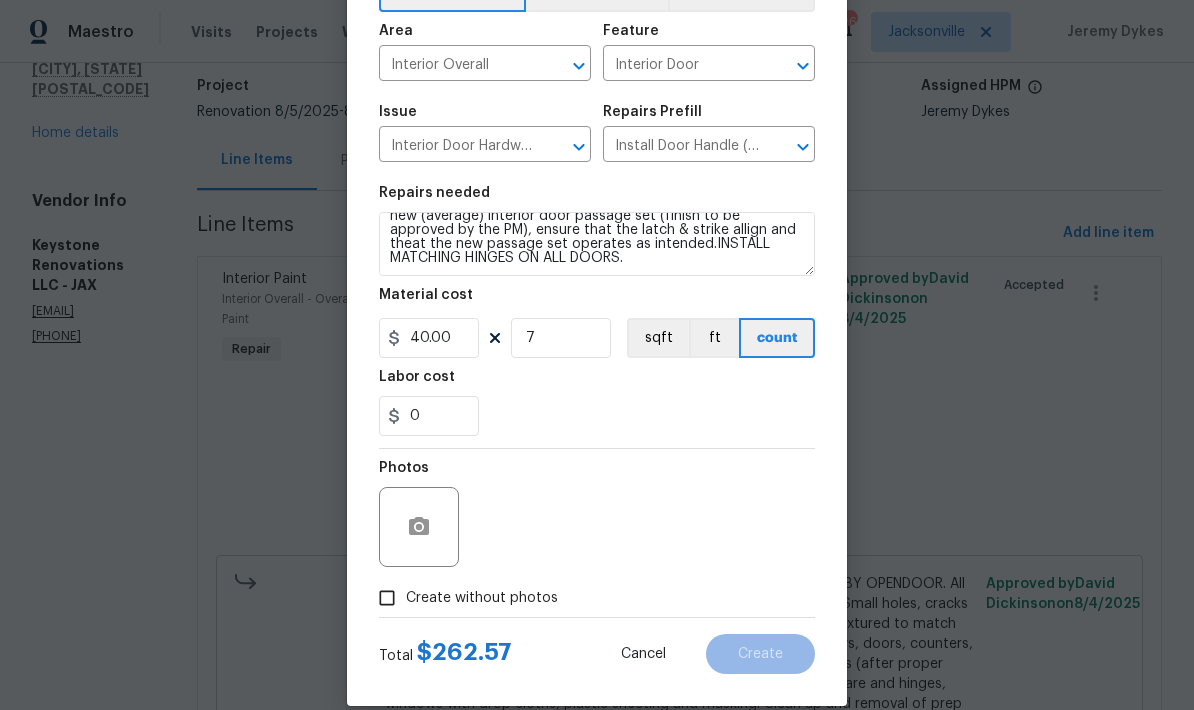 click on "0" at bounding box center [597, 416] 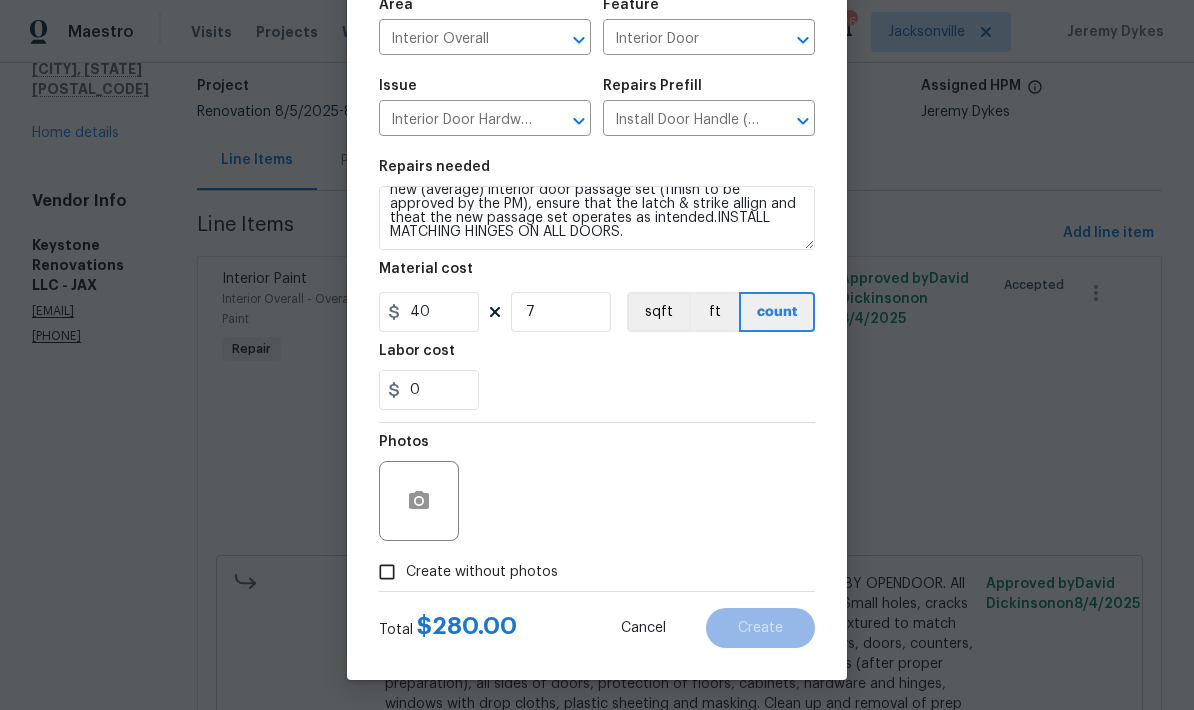 scroll, scrollTop: 155, scrollLeft: 0, axis: vertical 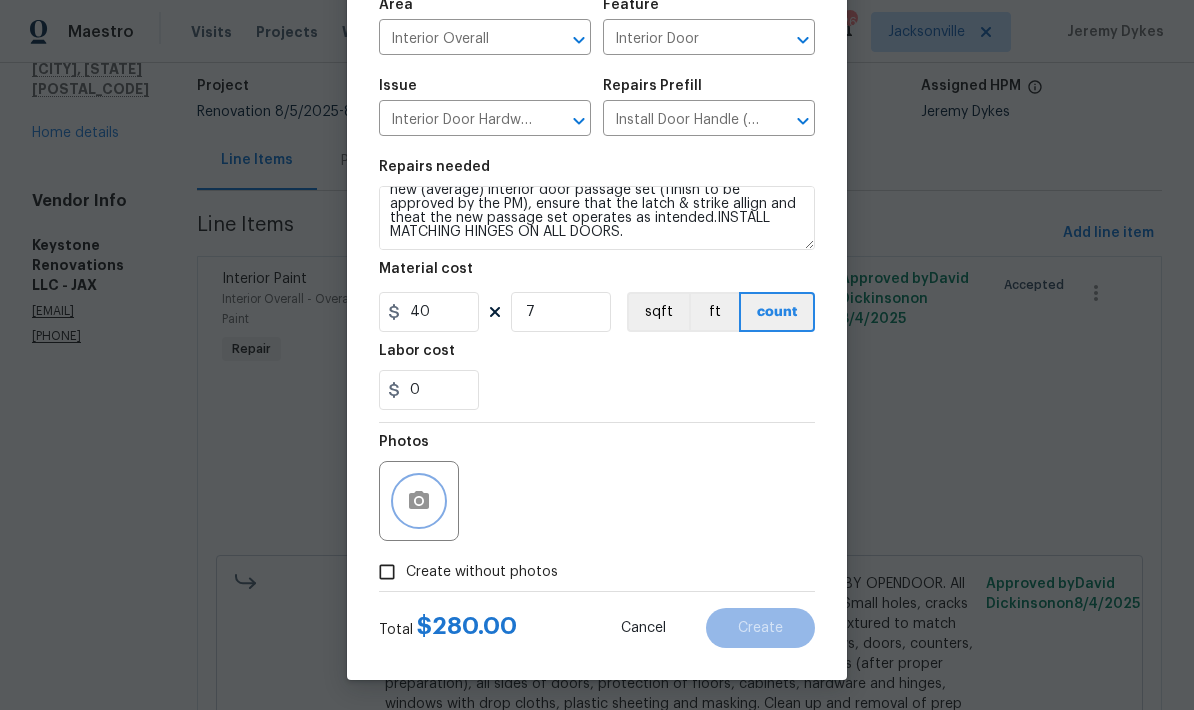 click at bounding box center [419, 501] 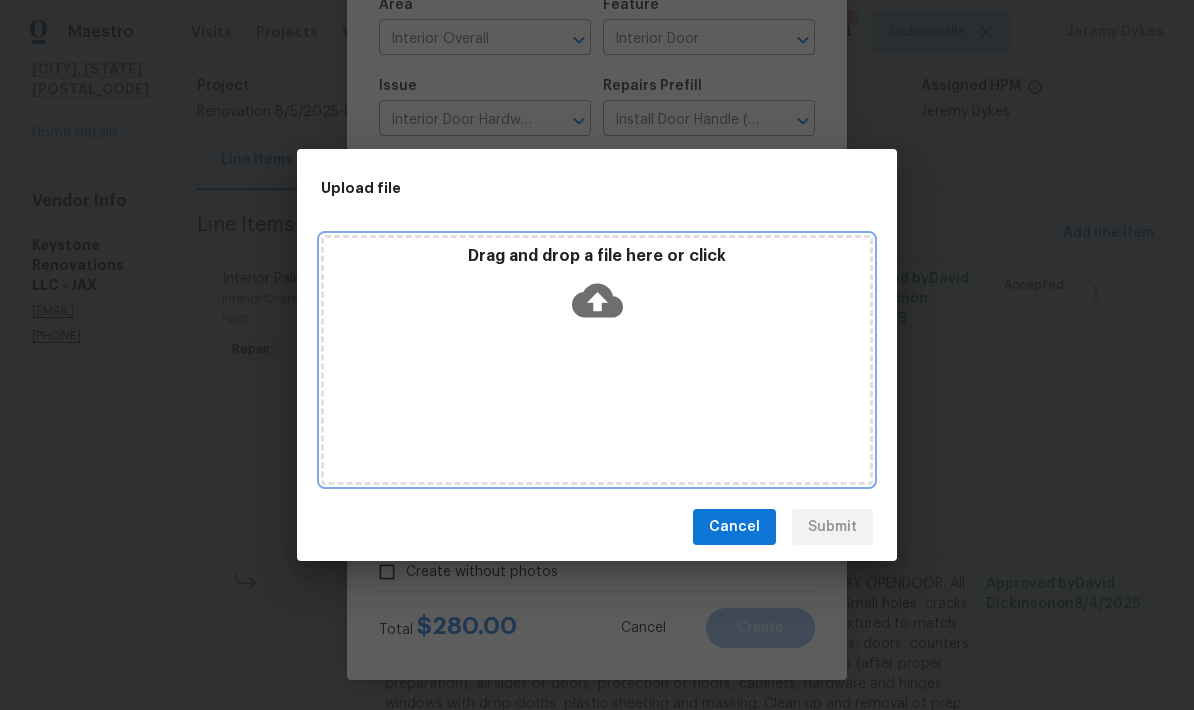 click 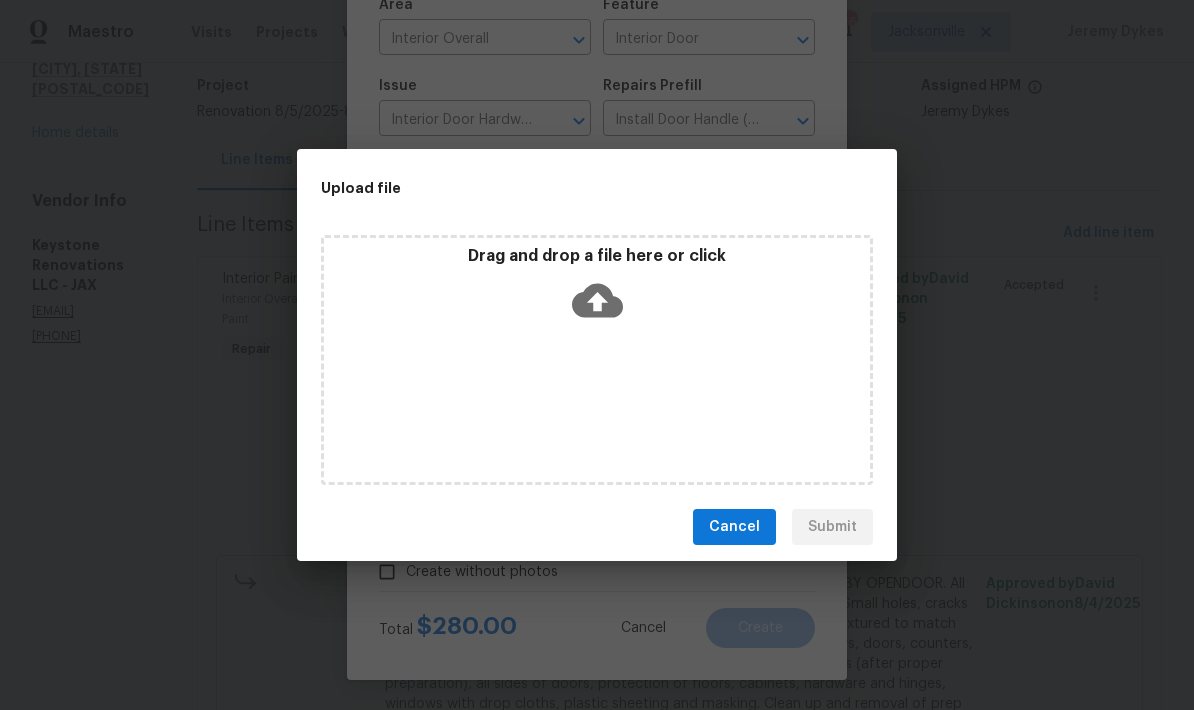 click on "Cancel" at bounding box center [734, 527] 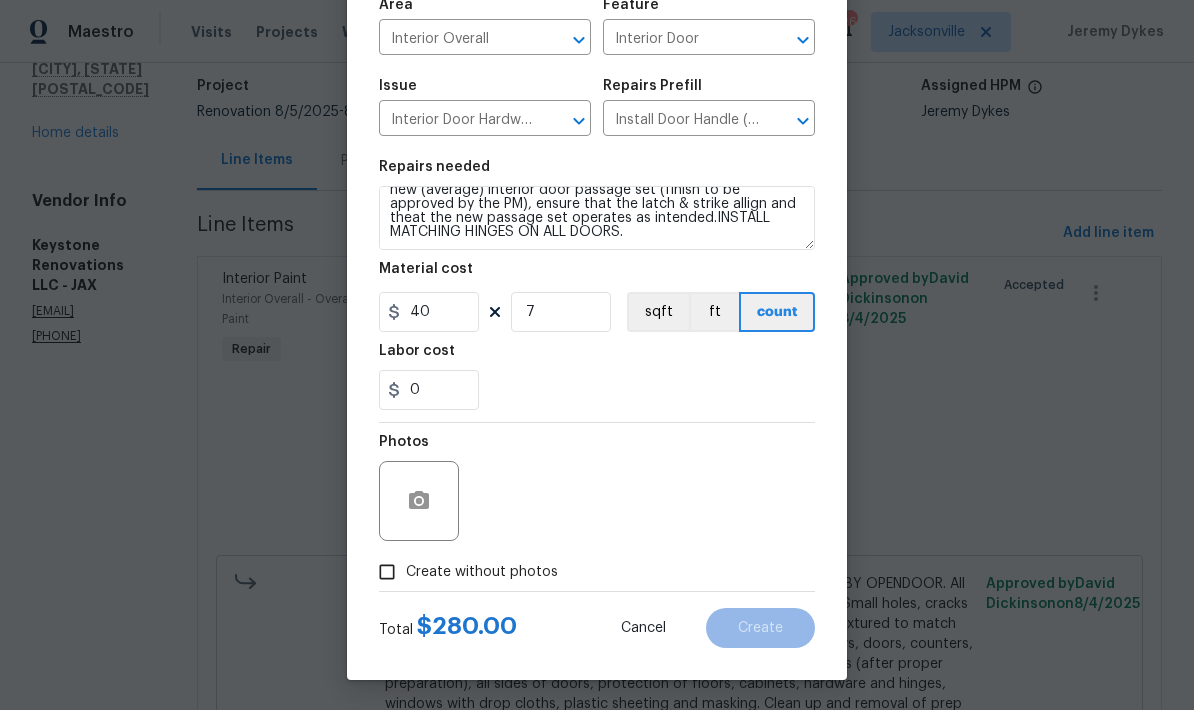click on "Create without photos" at bounding box center [387, 572] 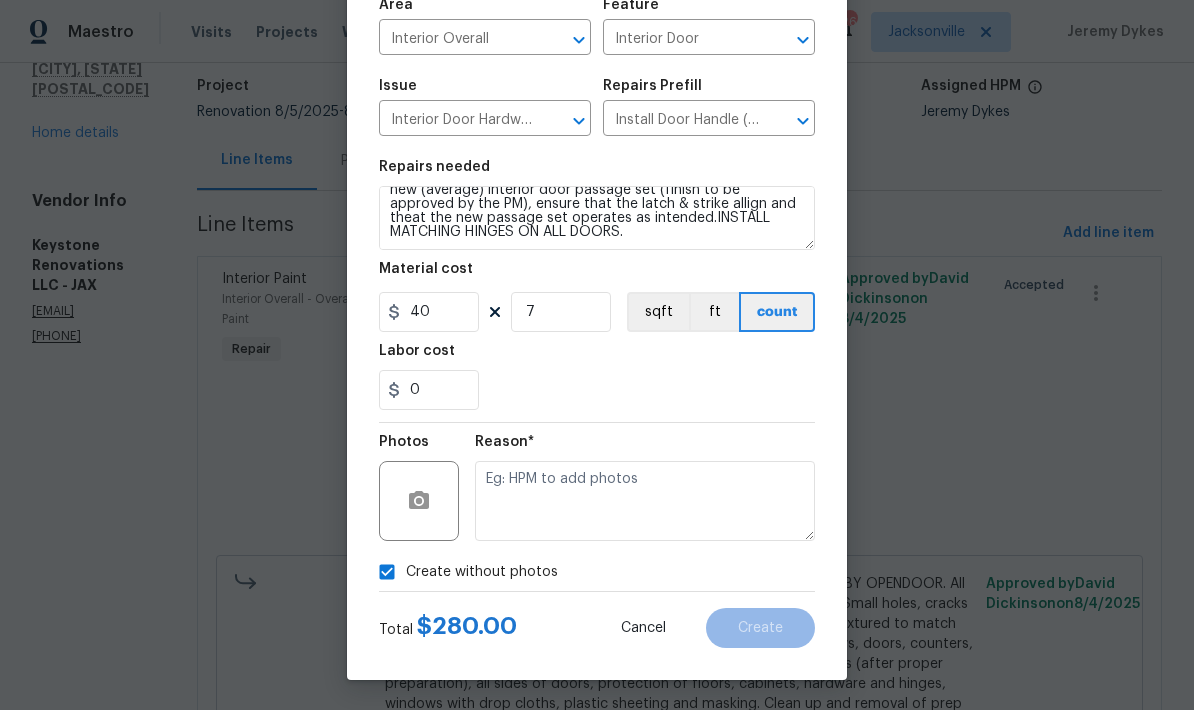 click at bounding box center [645, 501] 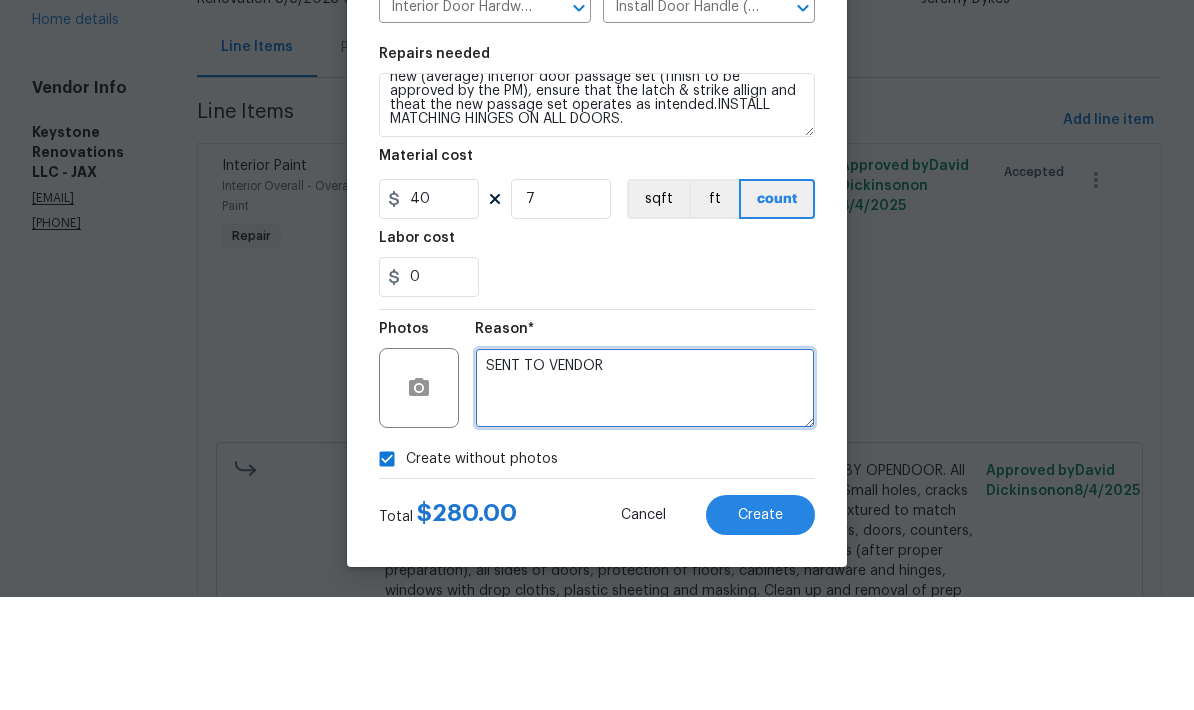 scroll, scrollTop: 80, scrollLeft: 0, axis: vertical 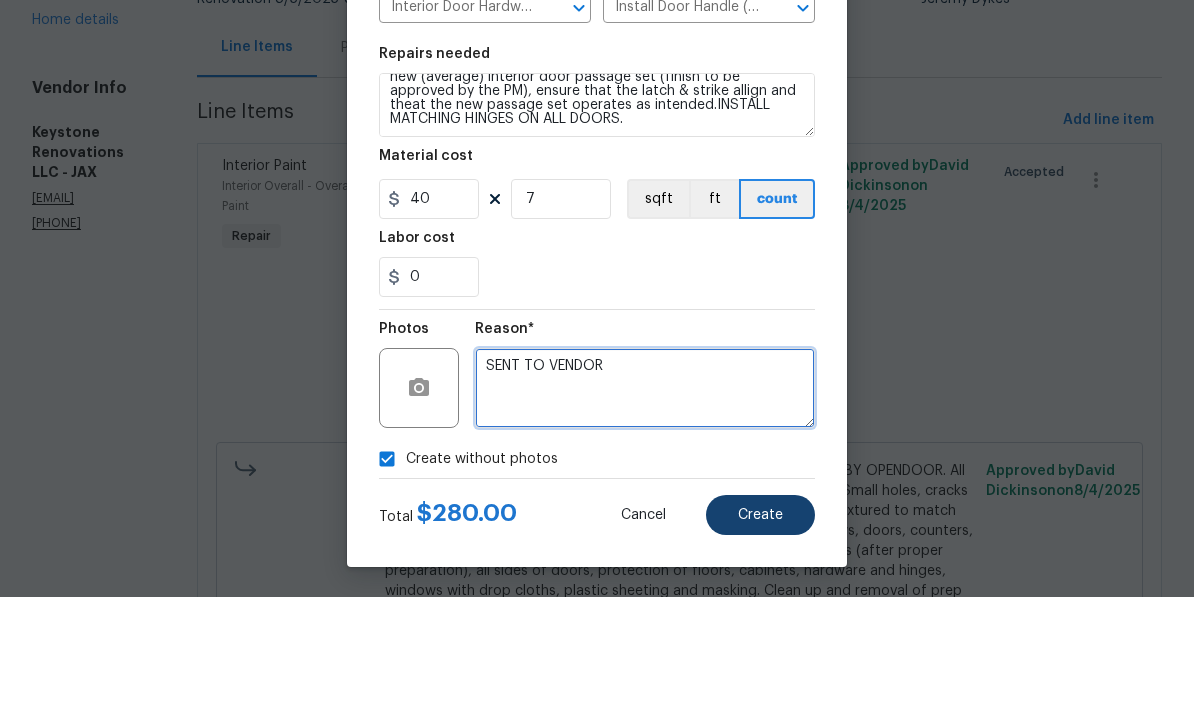 type on "SENT TO VENDOR" 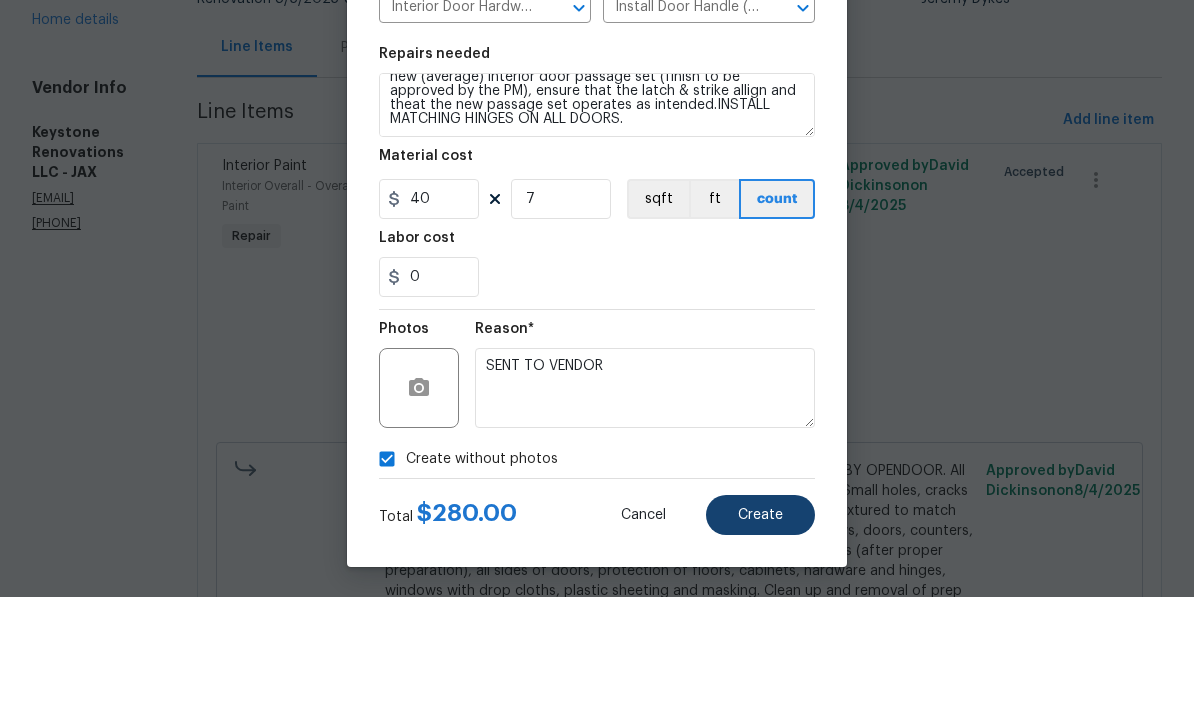 click on "Create" at bounding box center (760, 628) 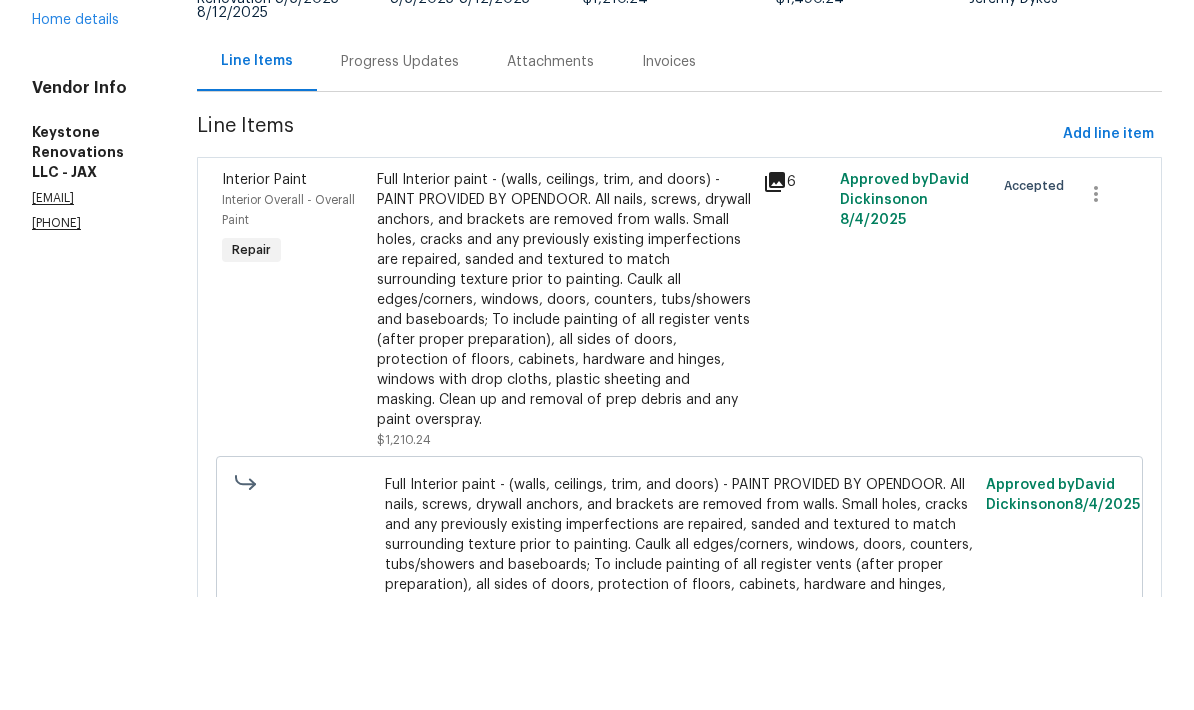 scroll, scrollTop: 0, scrollLeft: 0, axis: both 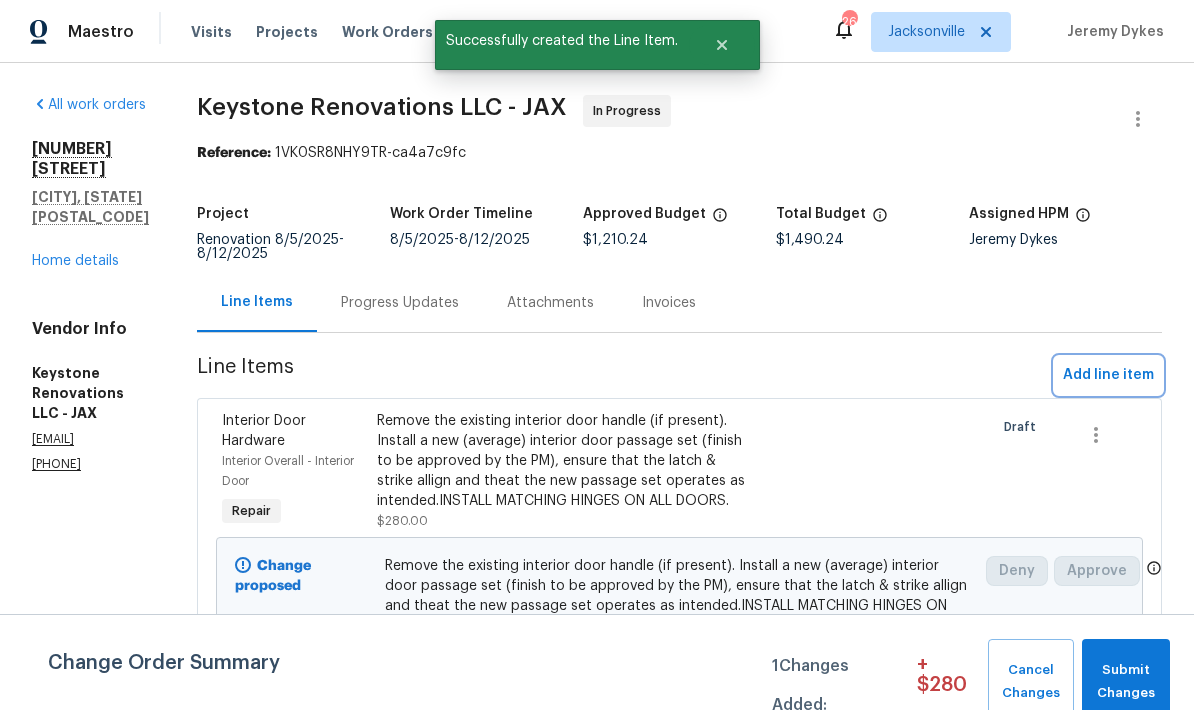 click on "Add line item" at bounding box center (1108, 375) 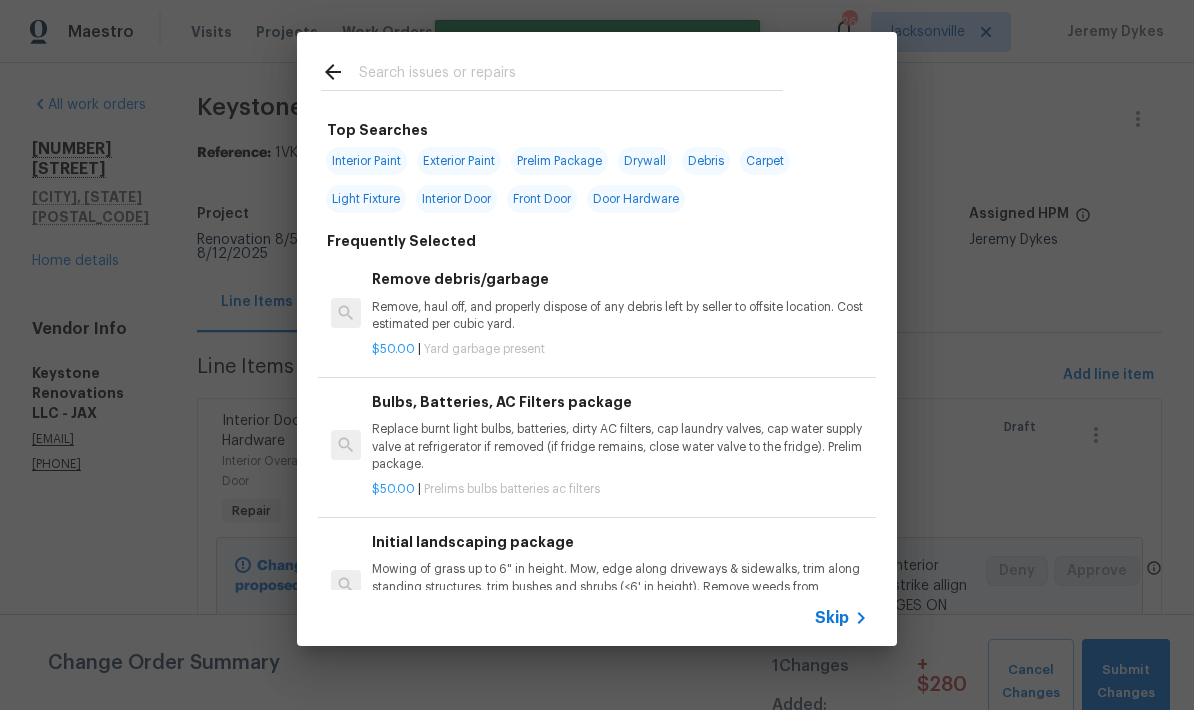 click at bounding box center [571, 75] 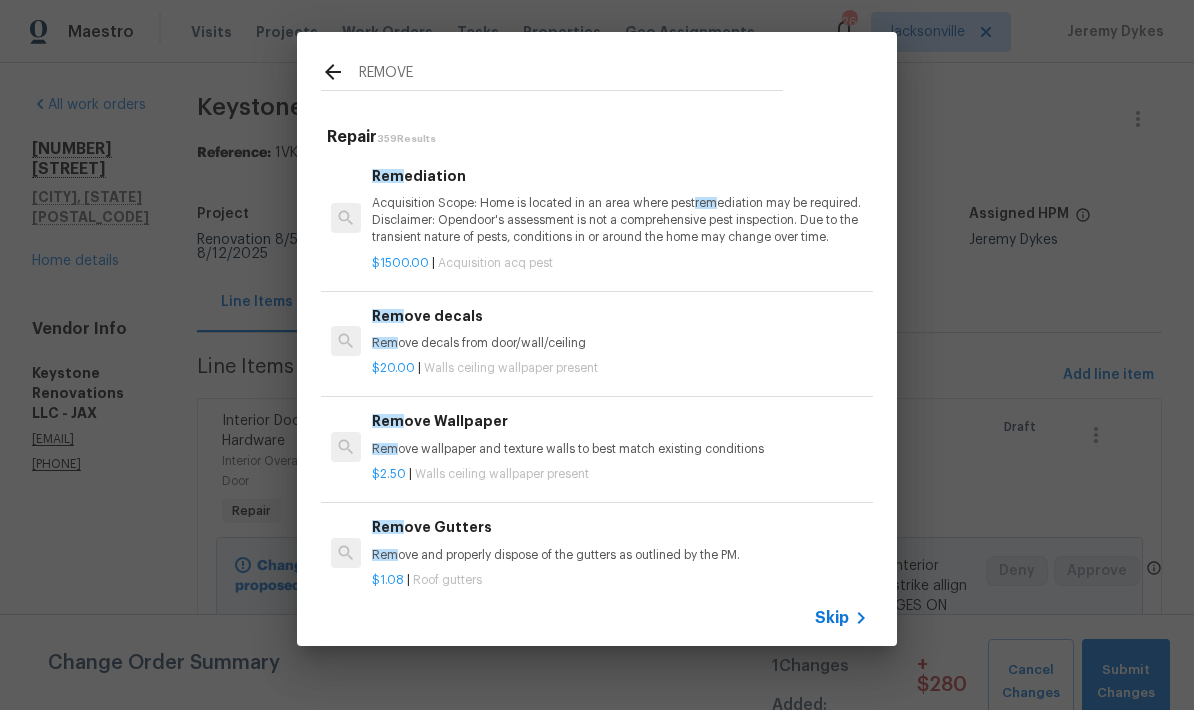type on "REMOVE" 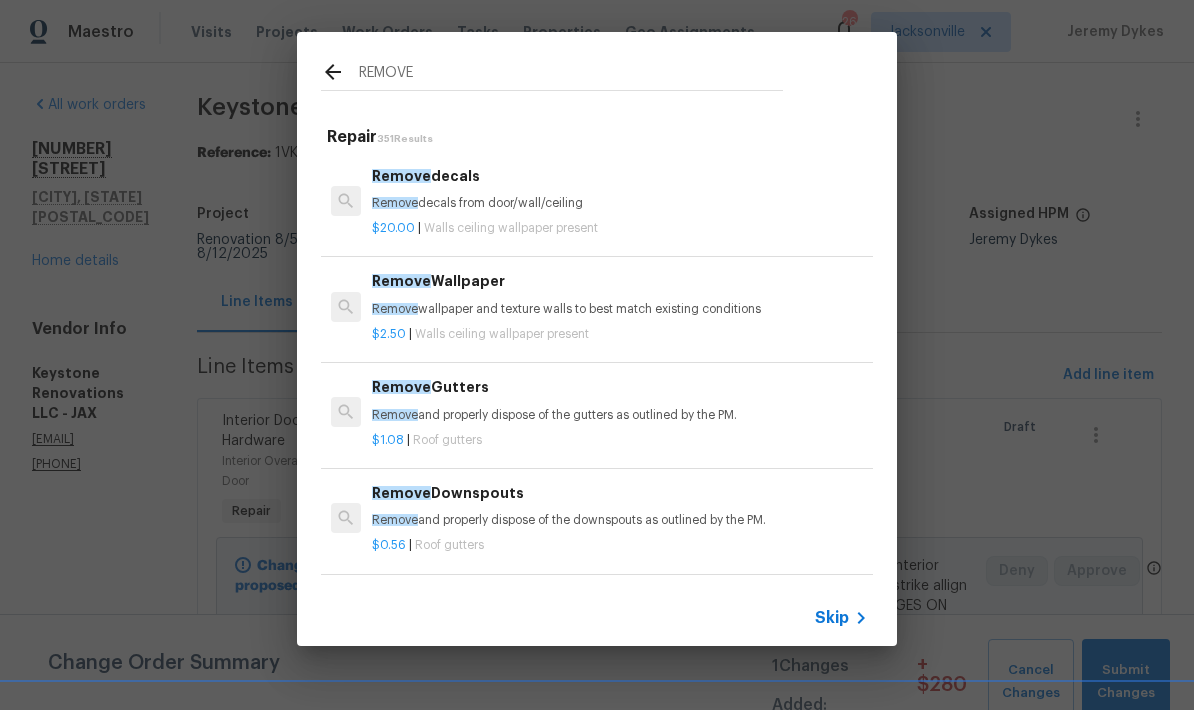 click on "Remove  decals from door/wall/ceiling" at bounding box center [620, 203] 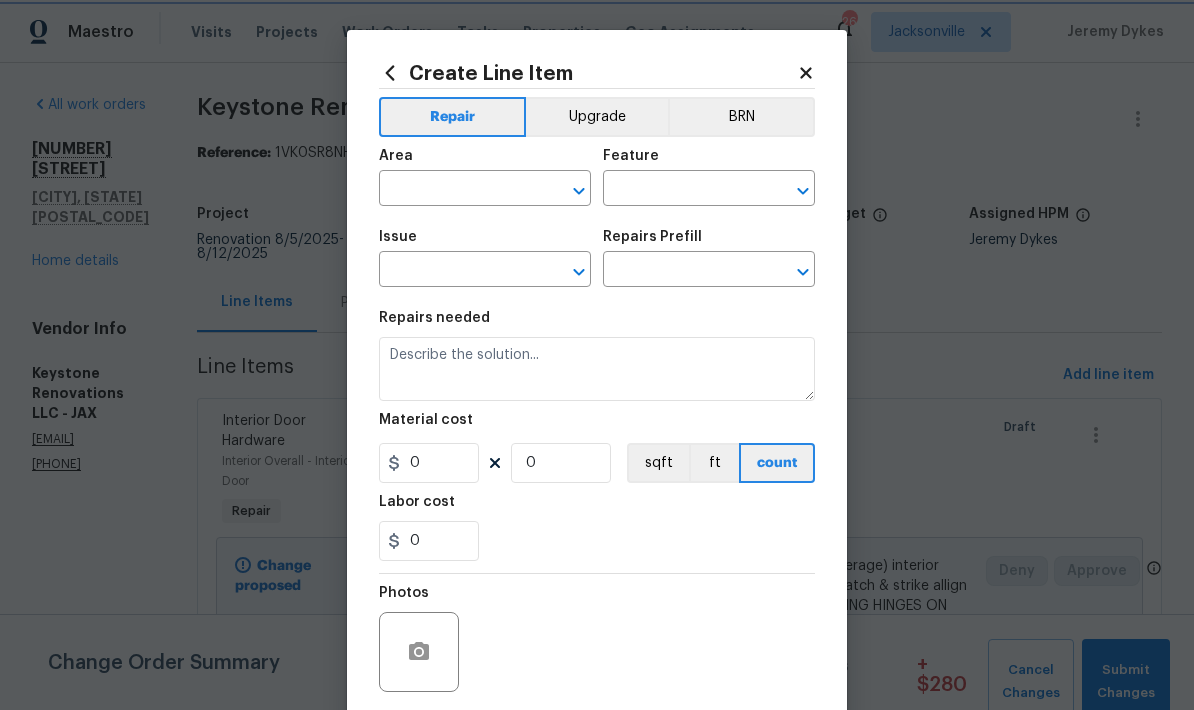 type on "Walls and Ceiling" 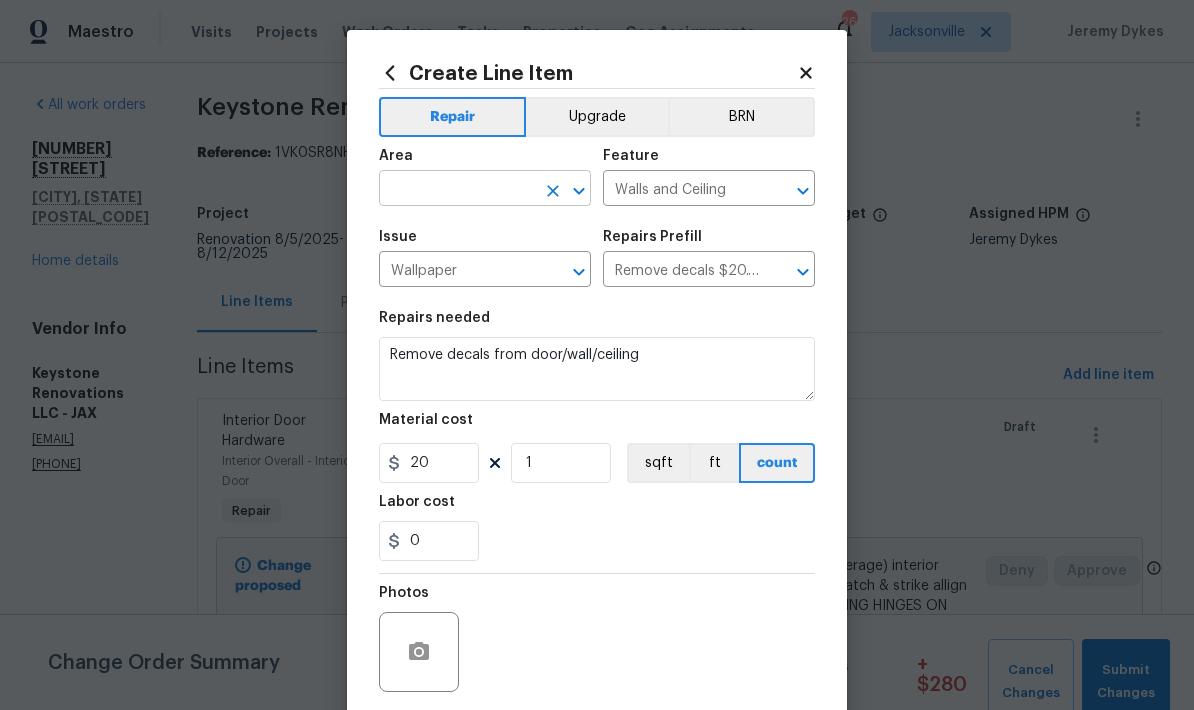 click at bounding box center [457, 190] 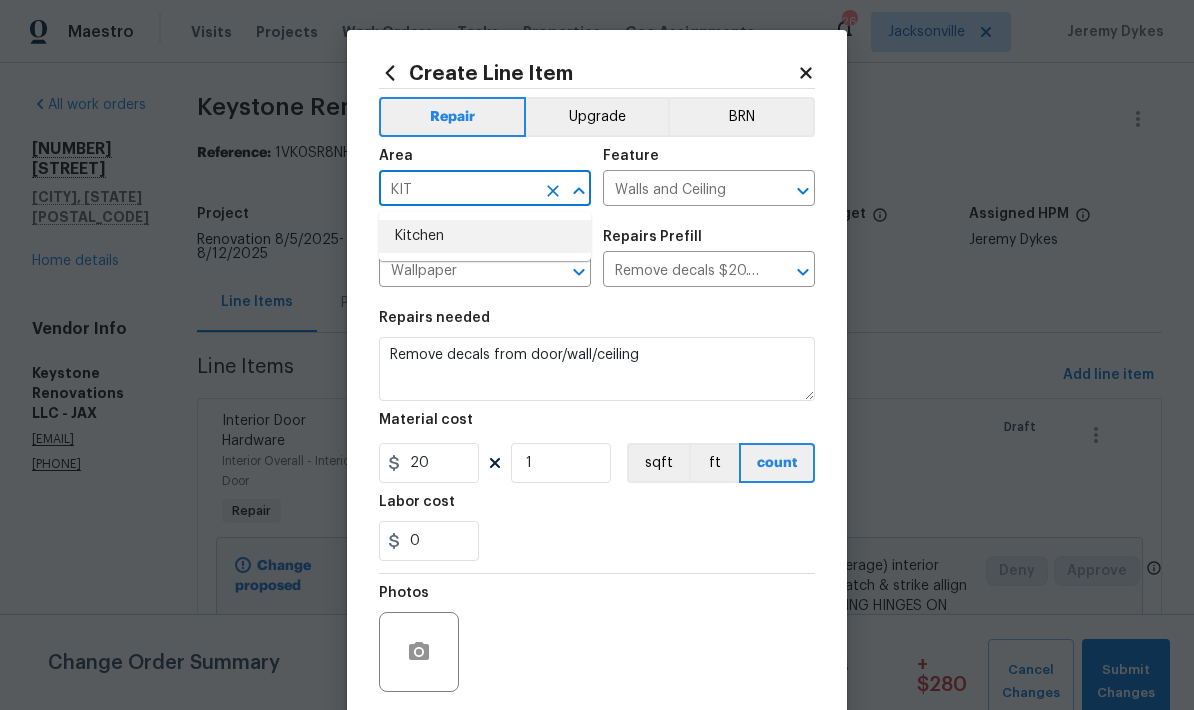 click on "Kitchen" at bounding box center (485, 236) 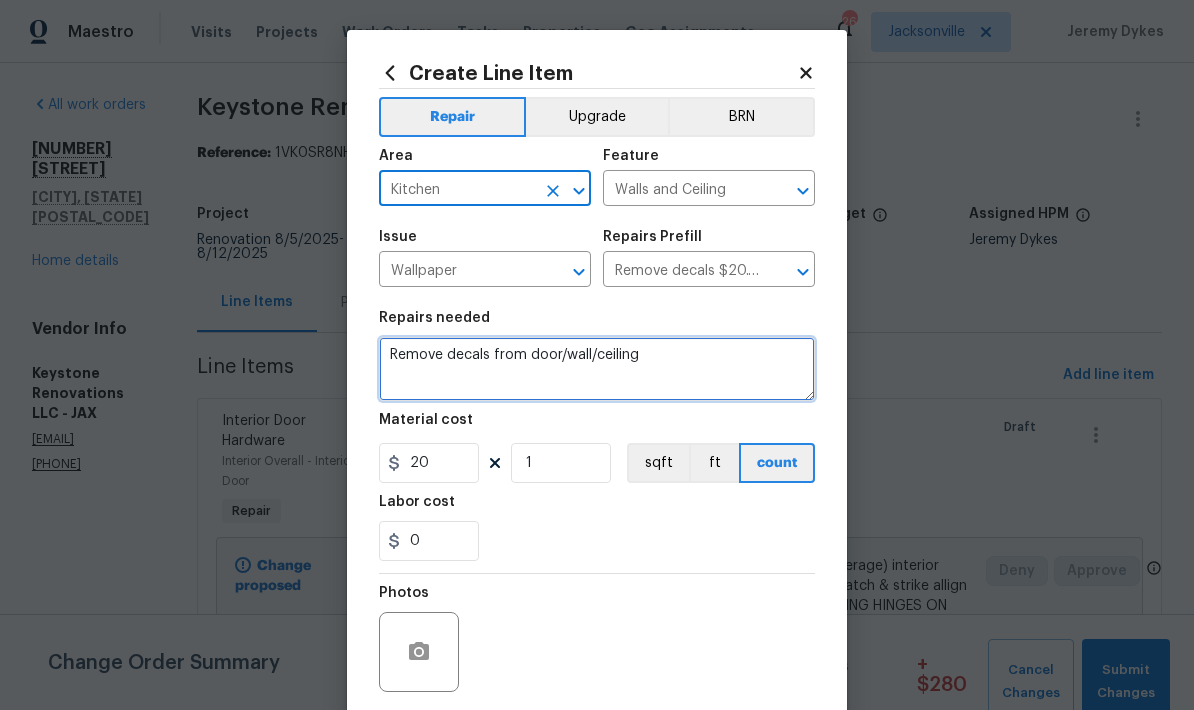 click on "Remove decals from door/wall/ceiling" at bounding box center (597, 369) 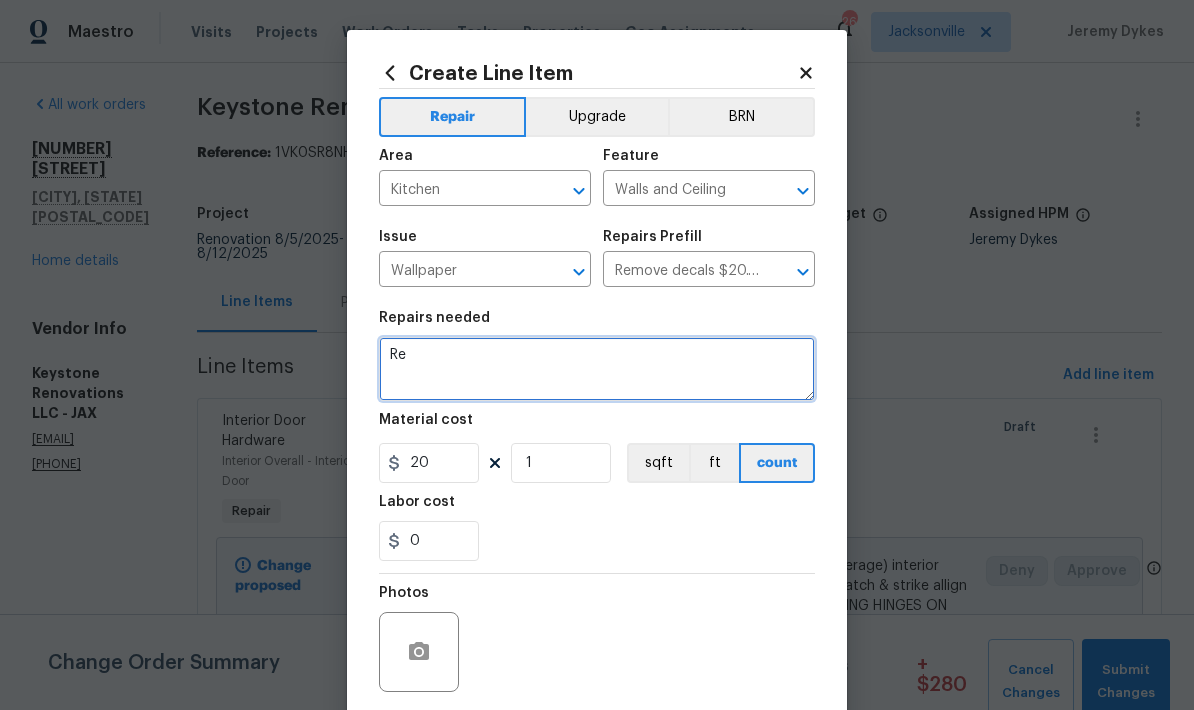 type on "R" 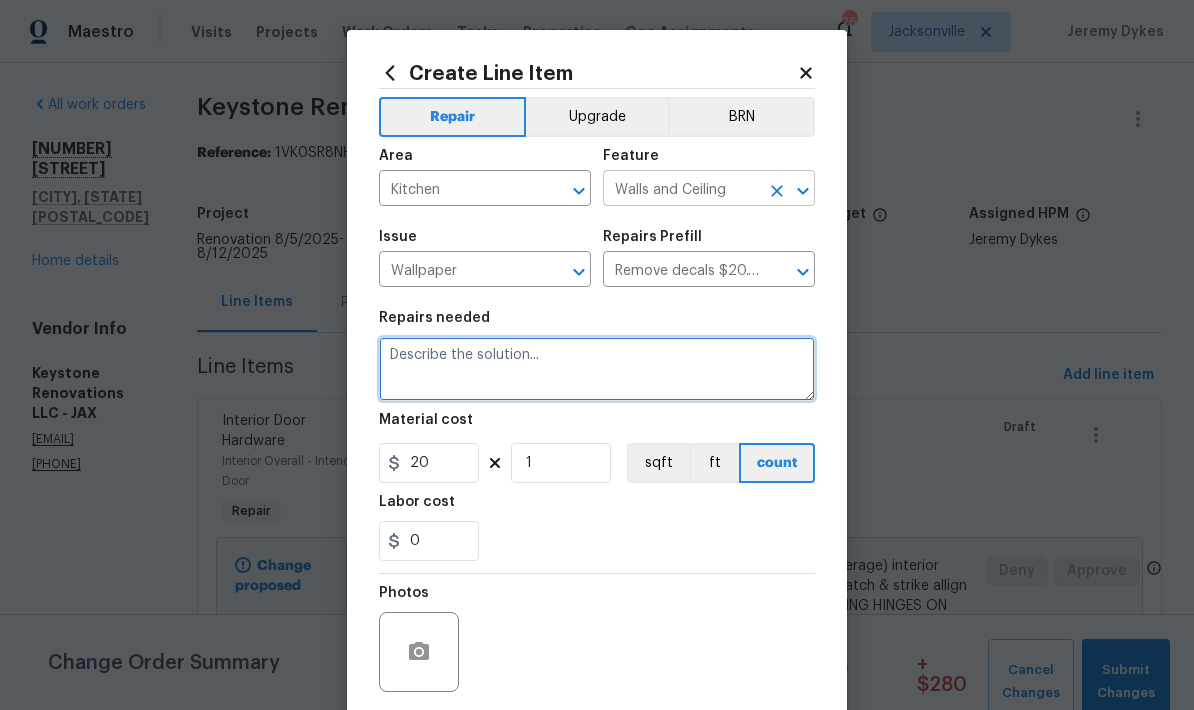 click at bounding box center [803, 191] 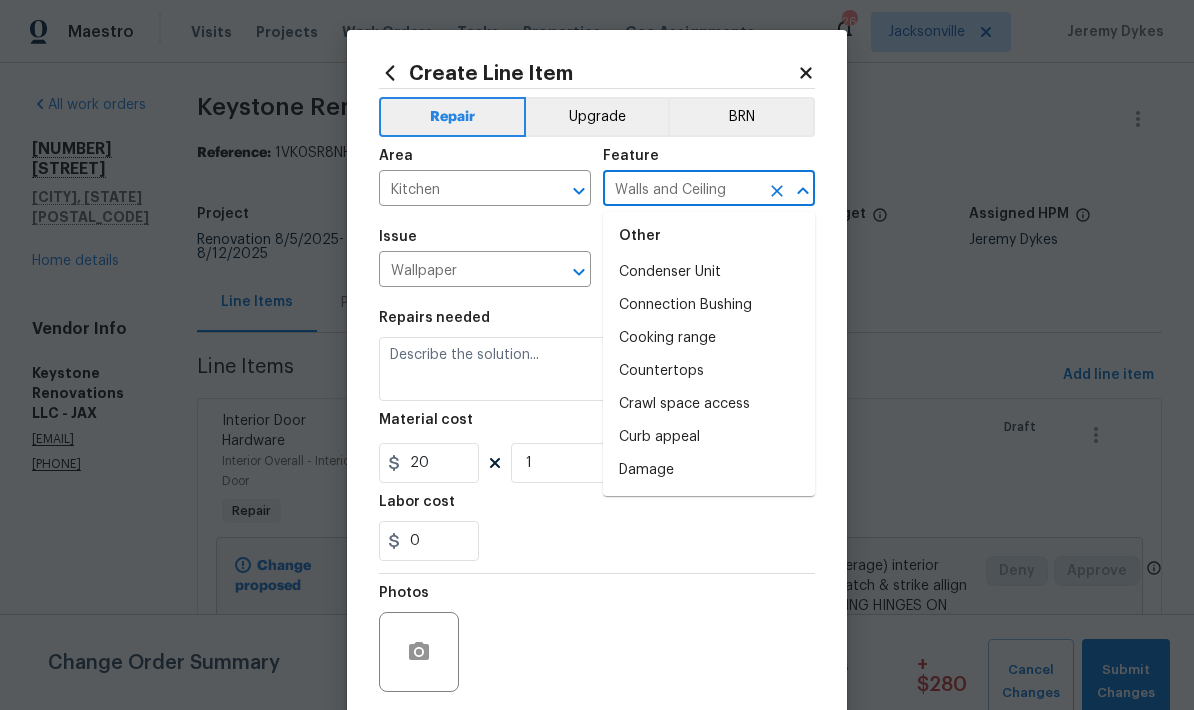 scroll, scrollTop: 607, scrollLeft: 0, axis: vertical 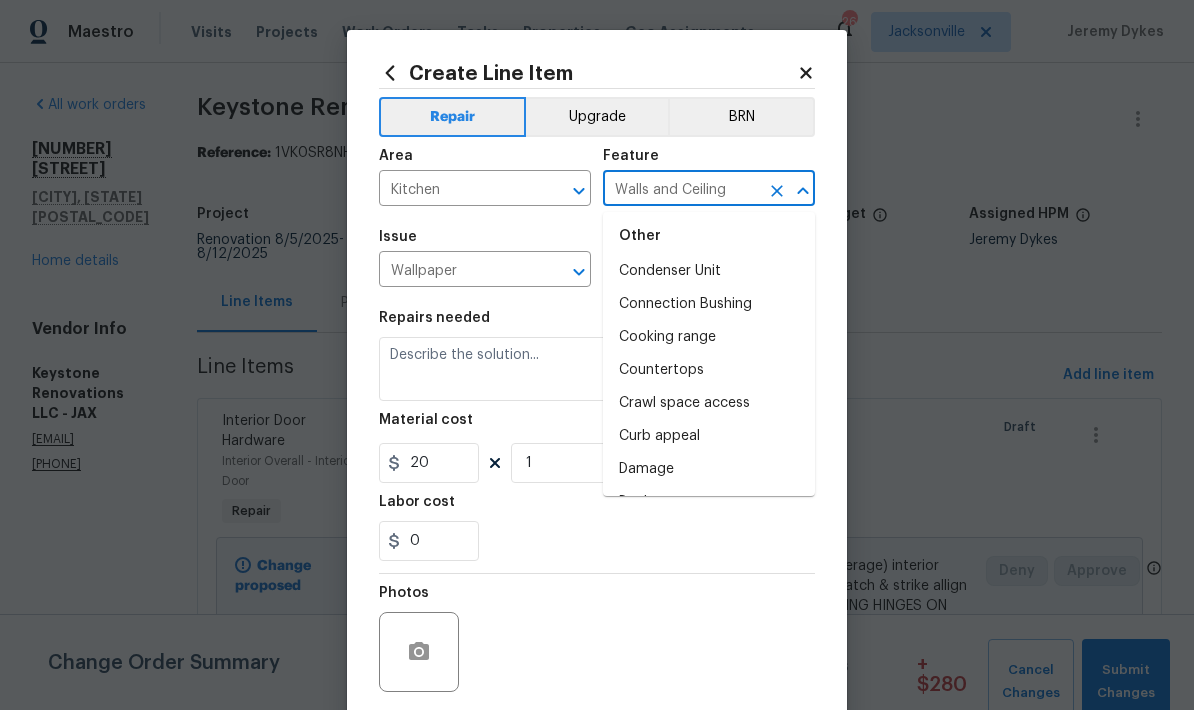 click on "Countertops" at bounding box center (709, 370) 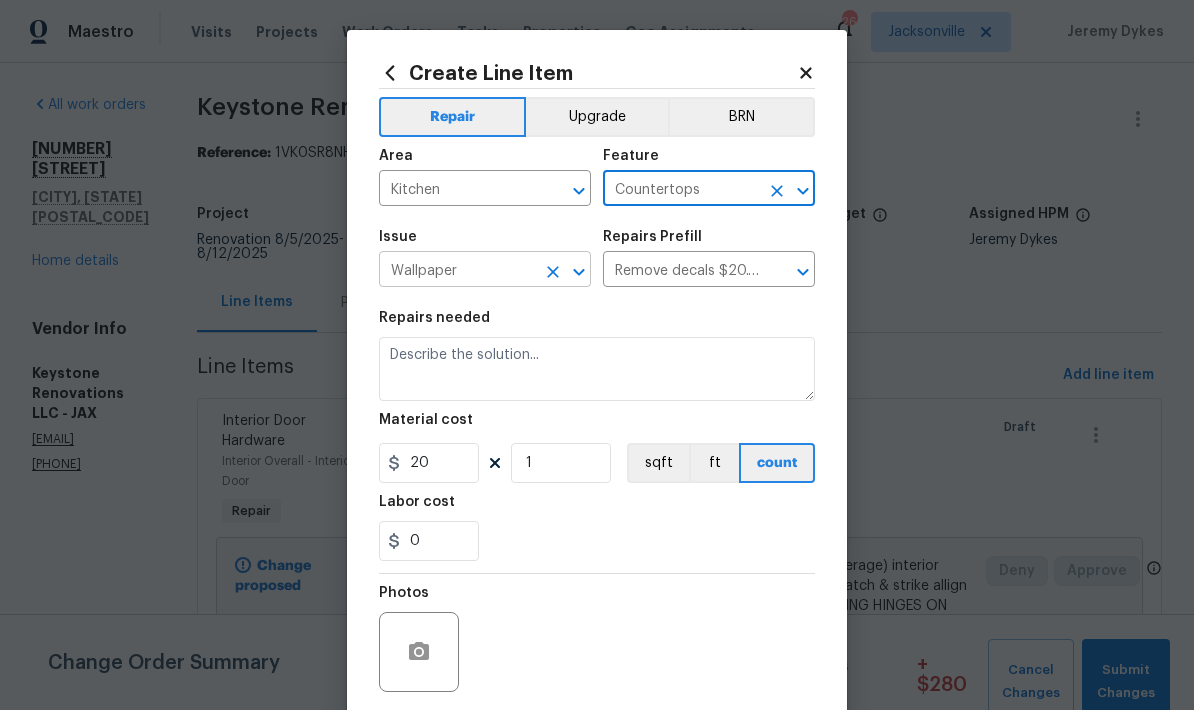 click 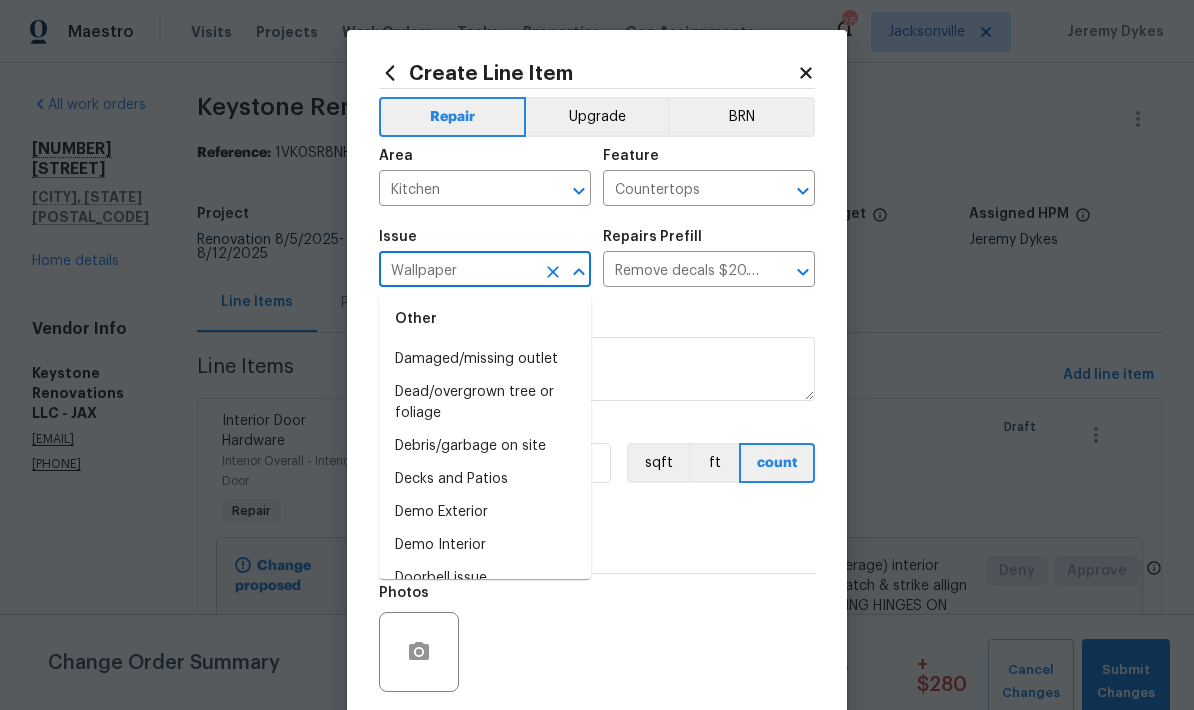 scroll, scrollTop: 694, scrollLeft: 0, axis: vertical 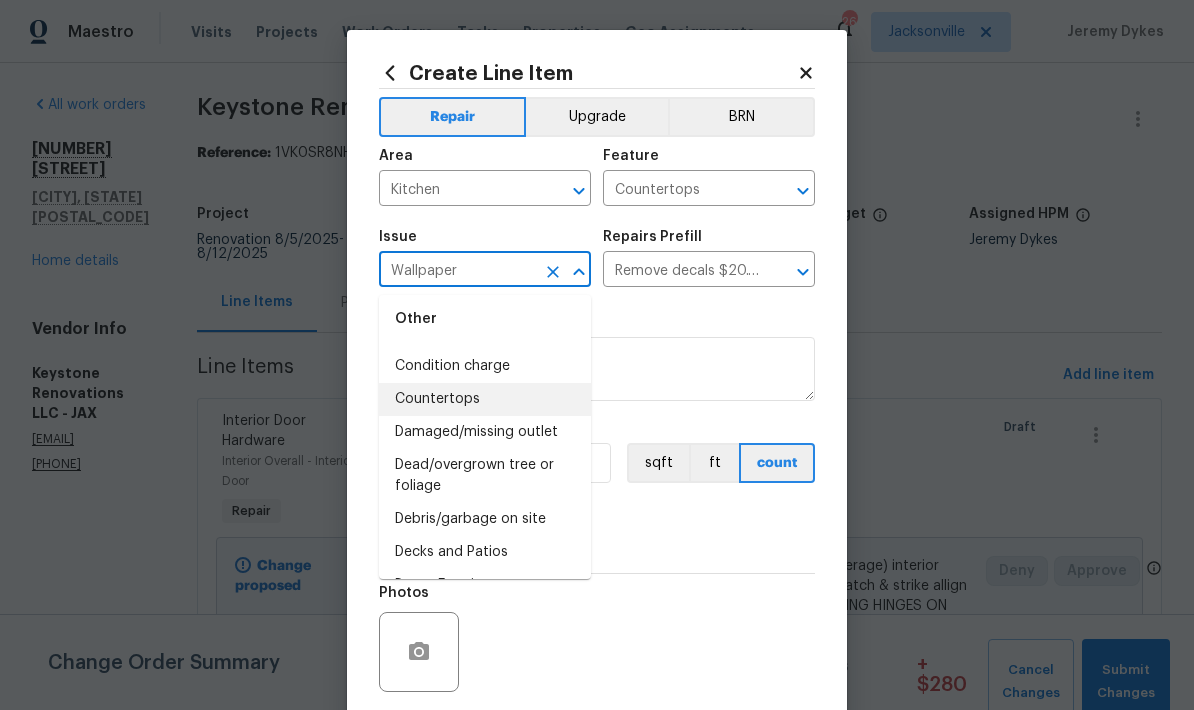 click on "Countertops" at bounding box center [485, 399] 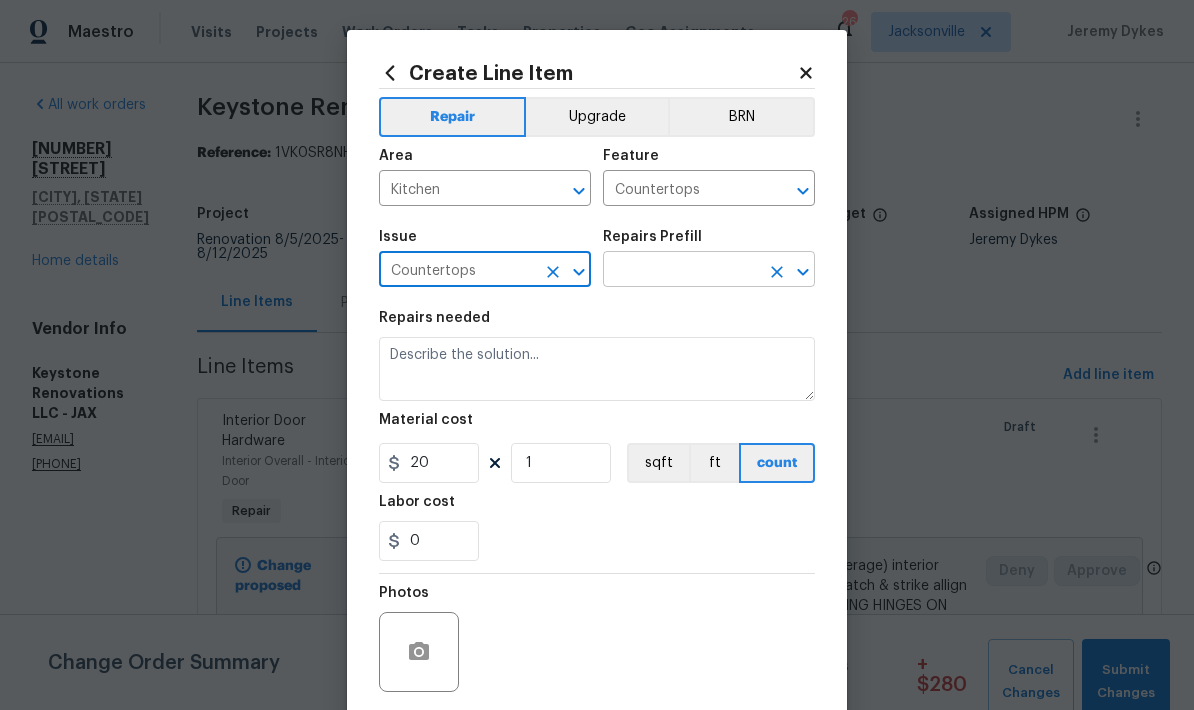 click 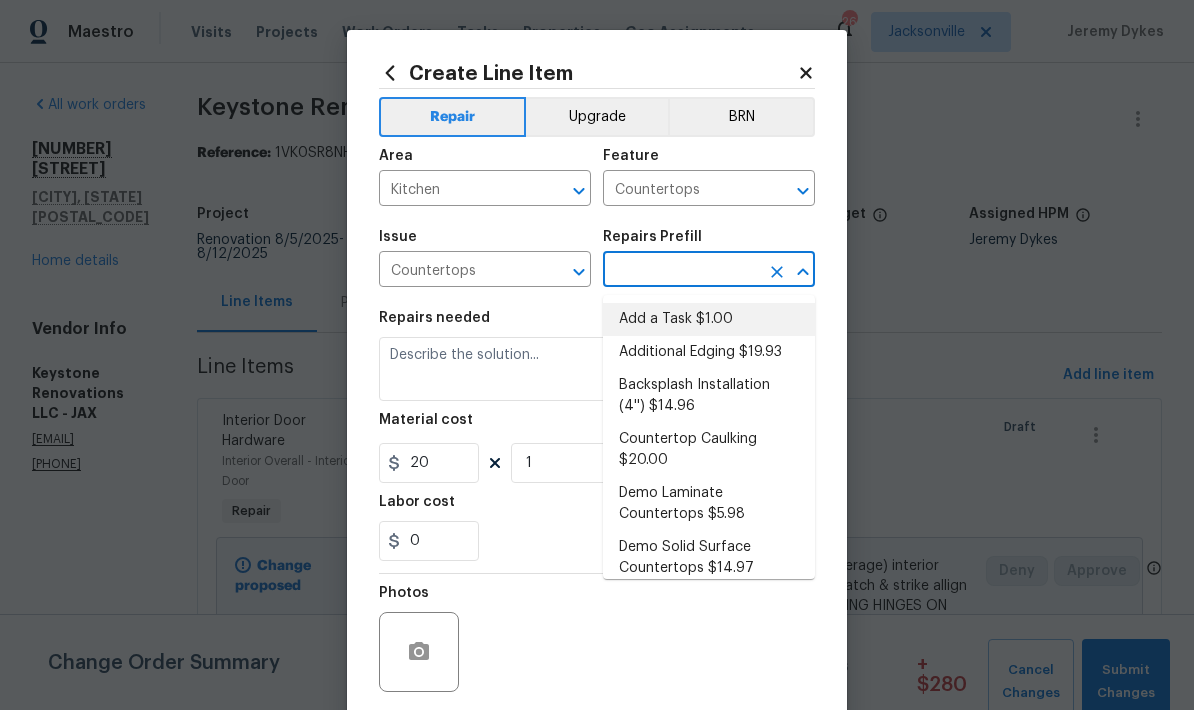 click on "Add a Task $1.00" at bounding box center [709, 319] 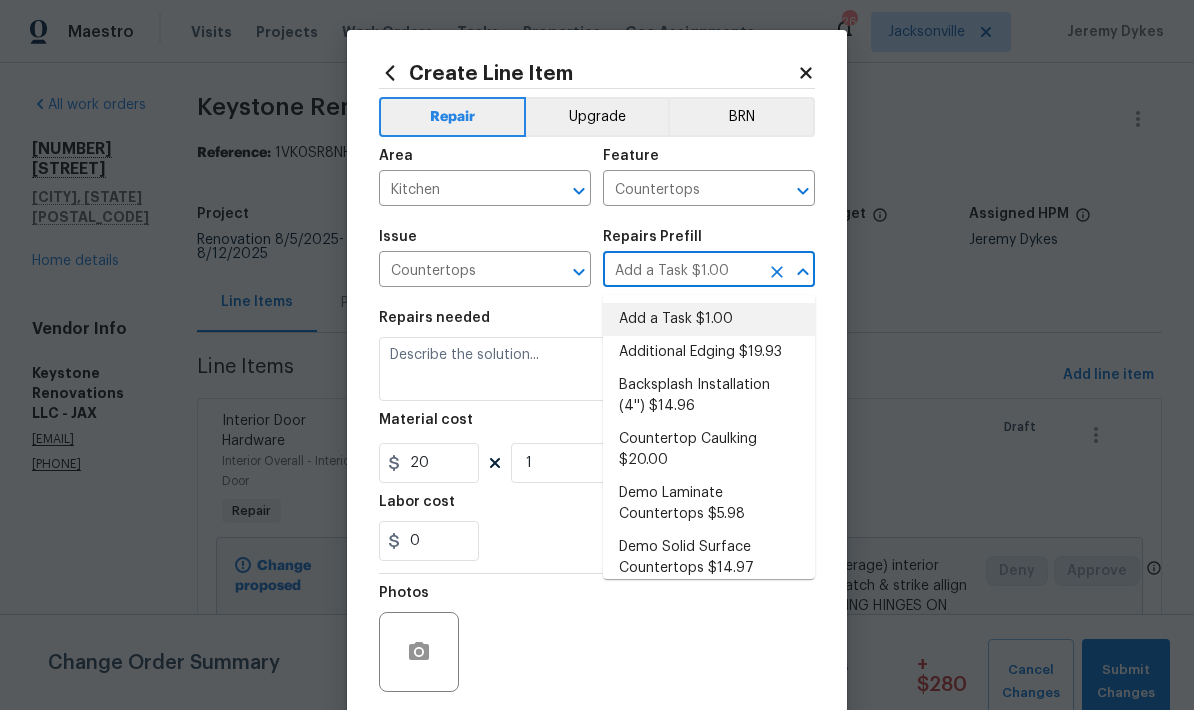 type 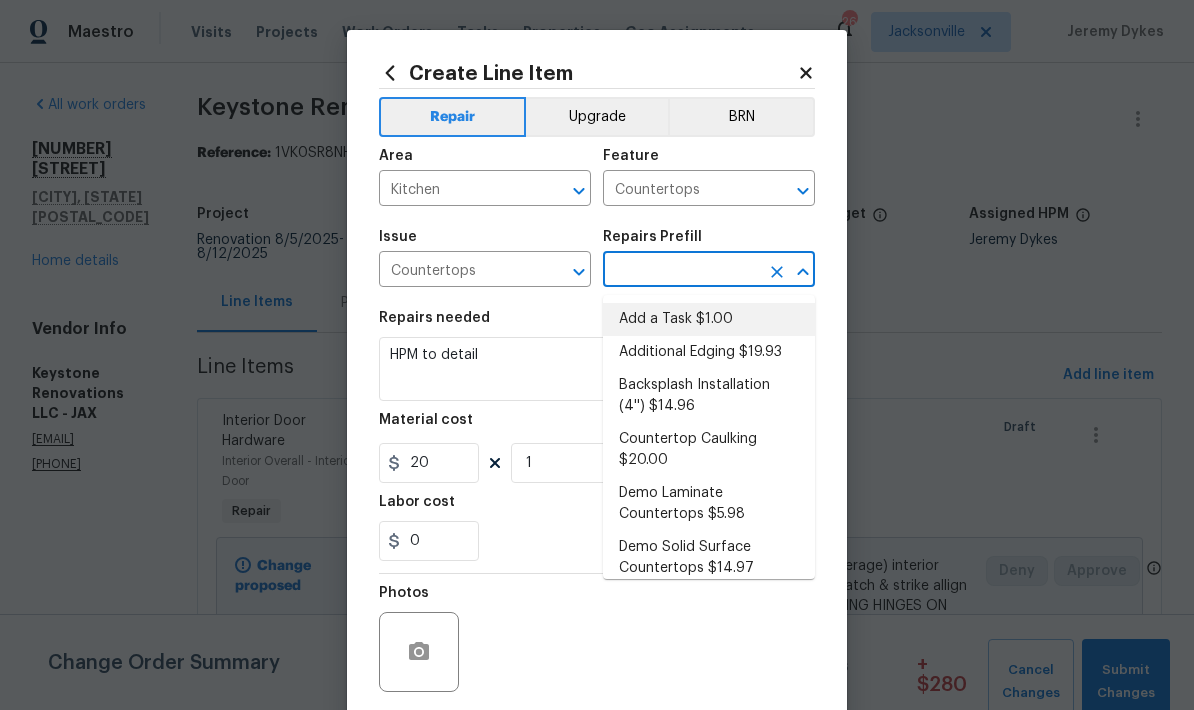 type on "Add a Task $1.00" 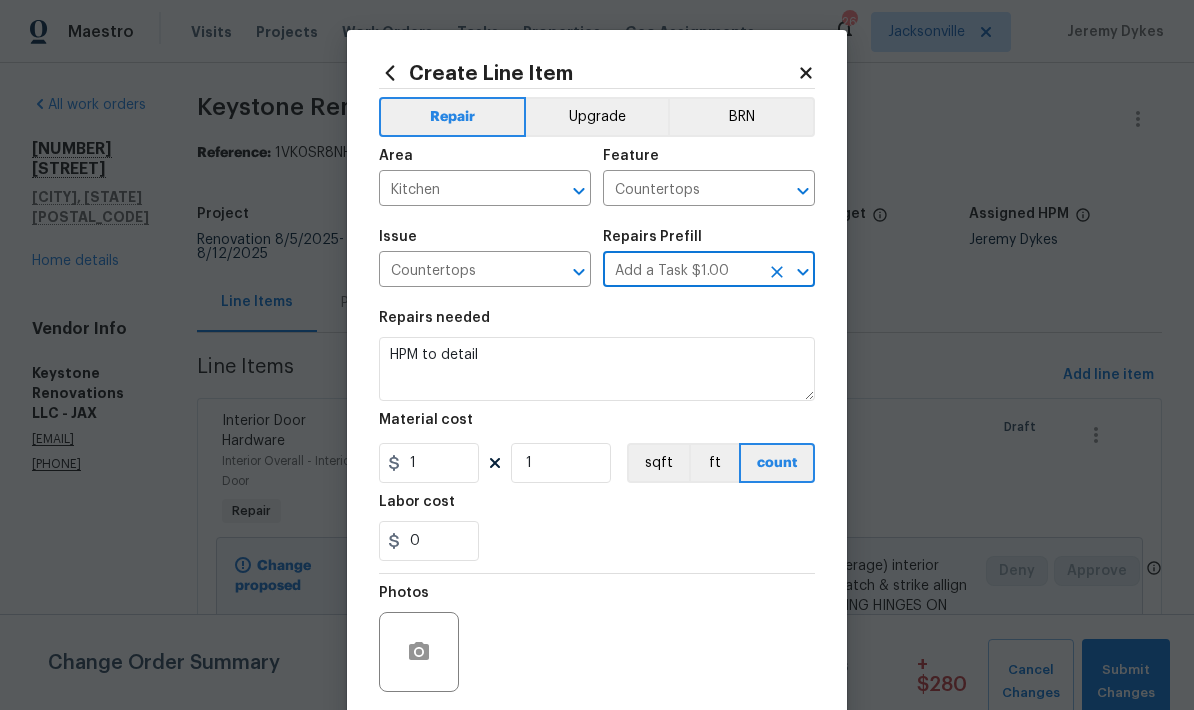 click on "HPM to detail" at bounding box center (597, 369) 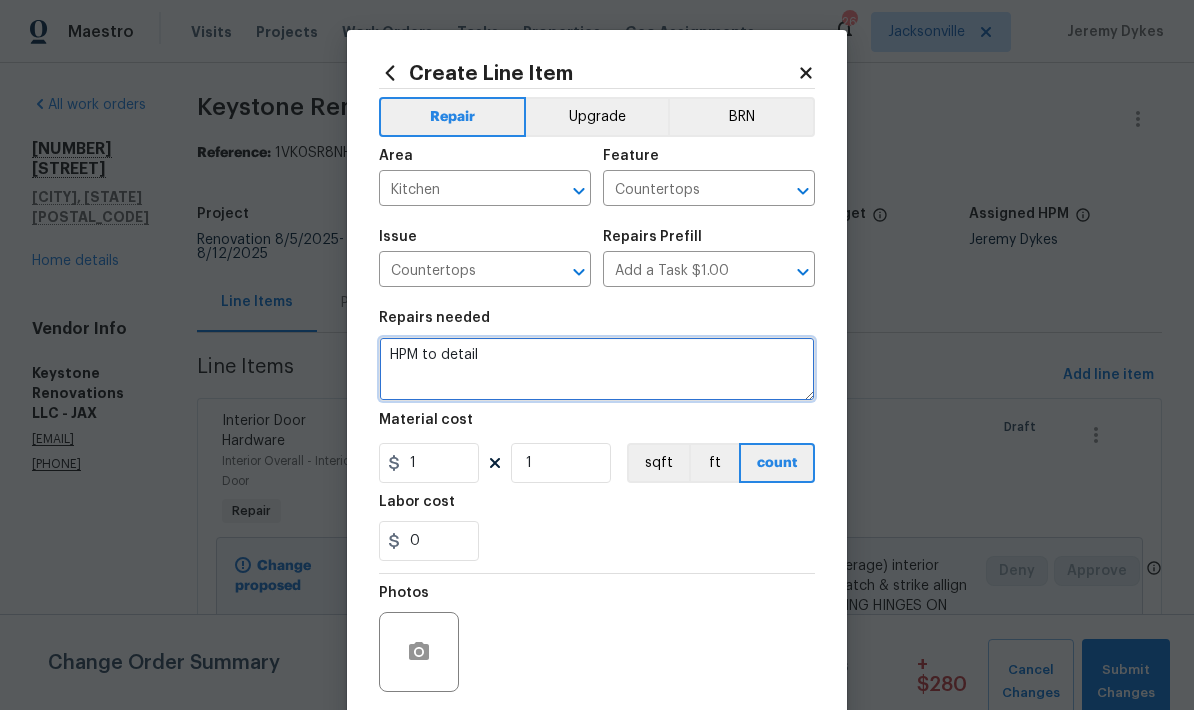 click on "HPM to detail" at bounding box center (597, 369) 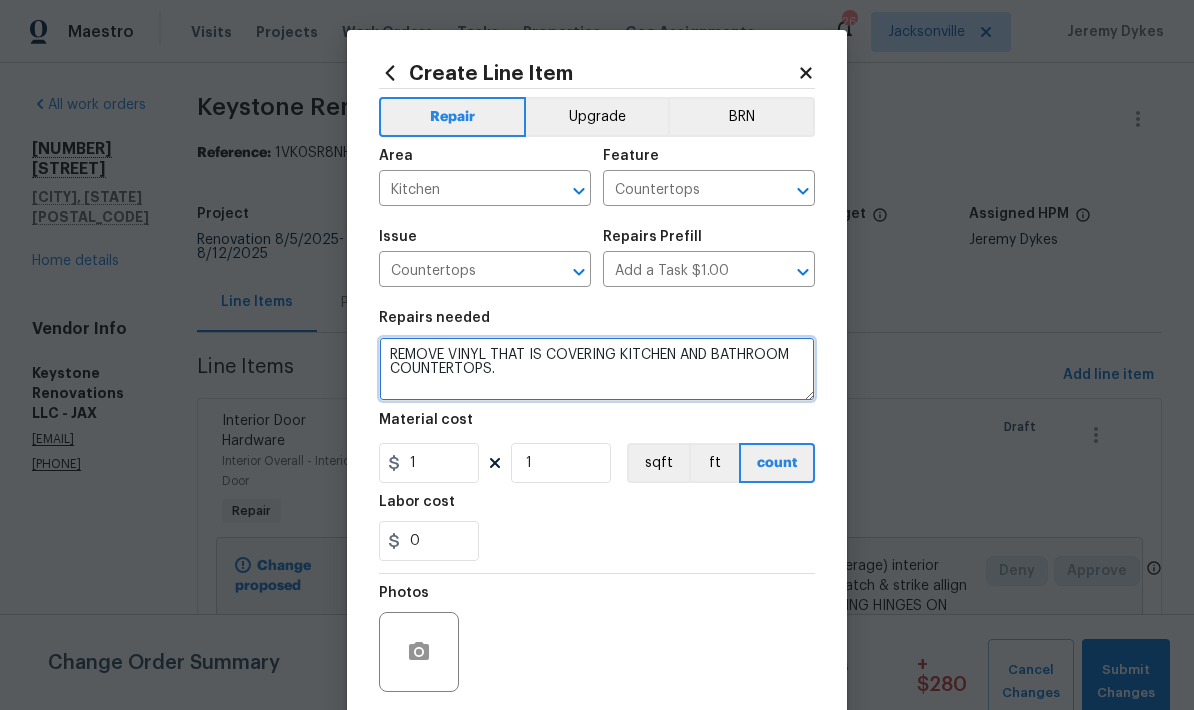 type on "REMOVE VINYL THAT IS COVERING KITCHEN AND BATHROOM COUNTERTOPS." 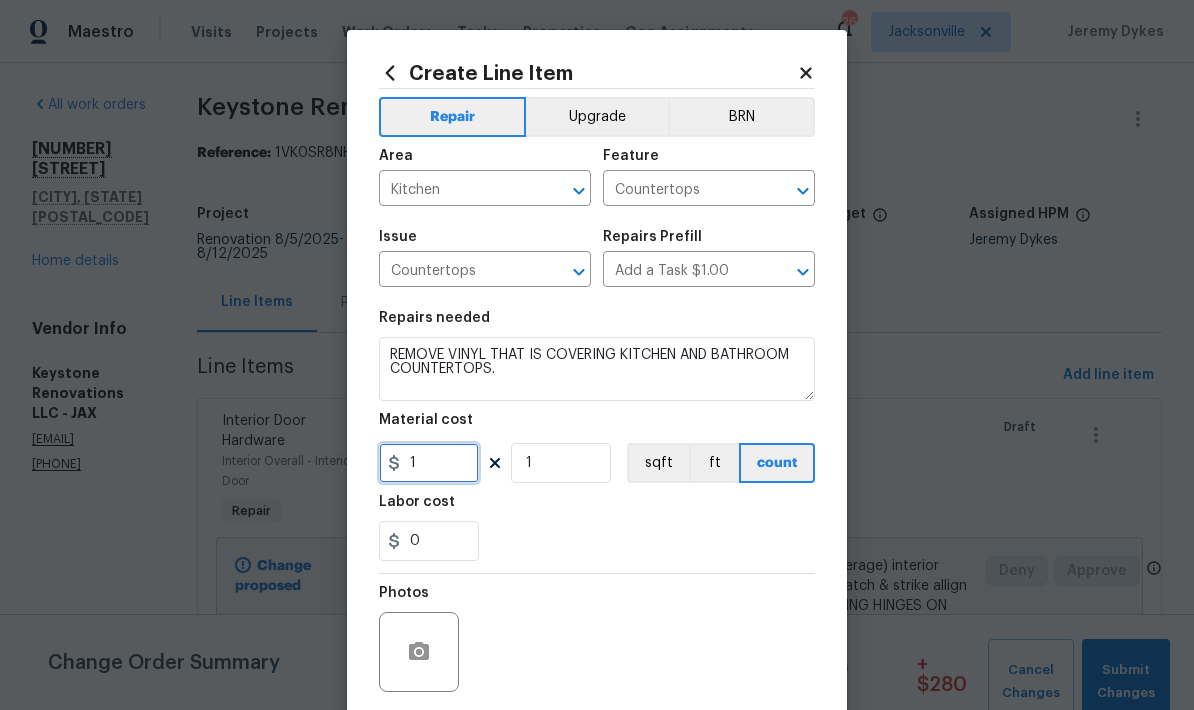 click on "1" at bounding box center [429, 463] 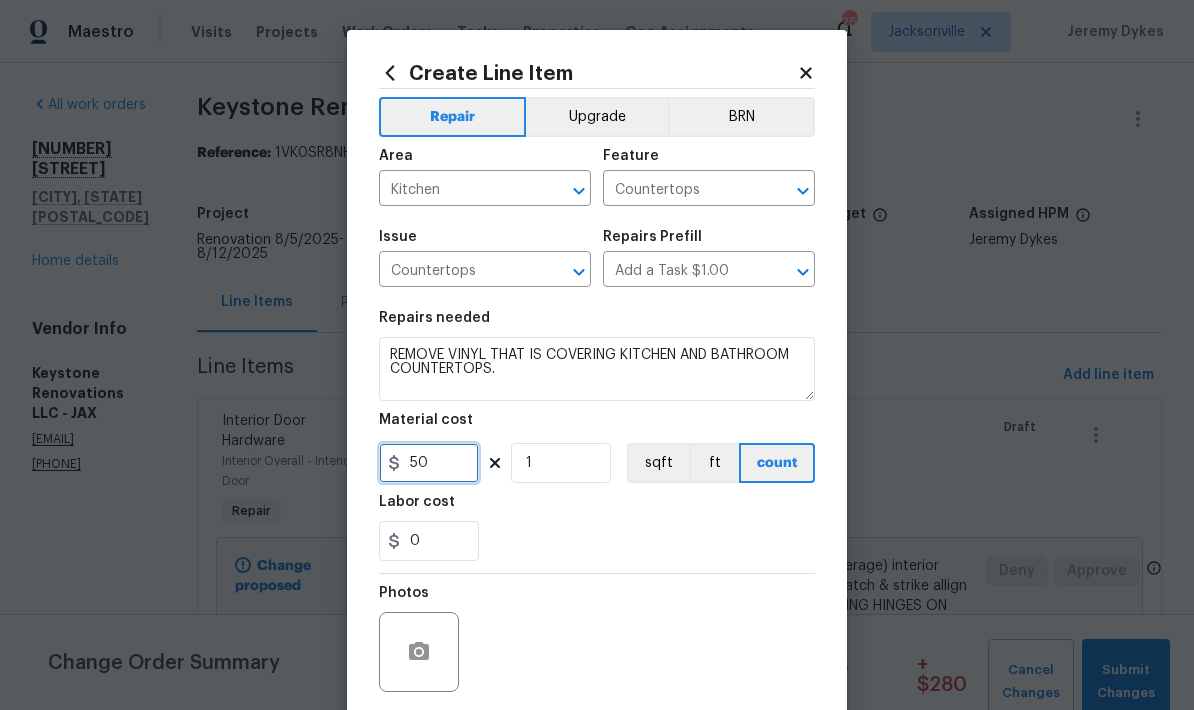 type on "50" 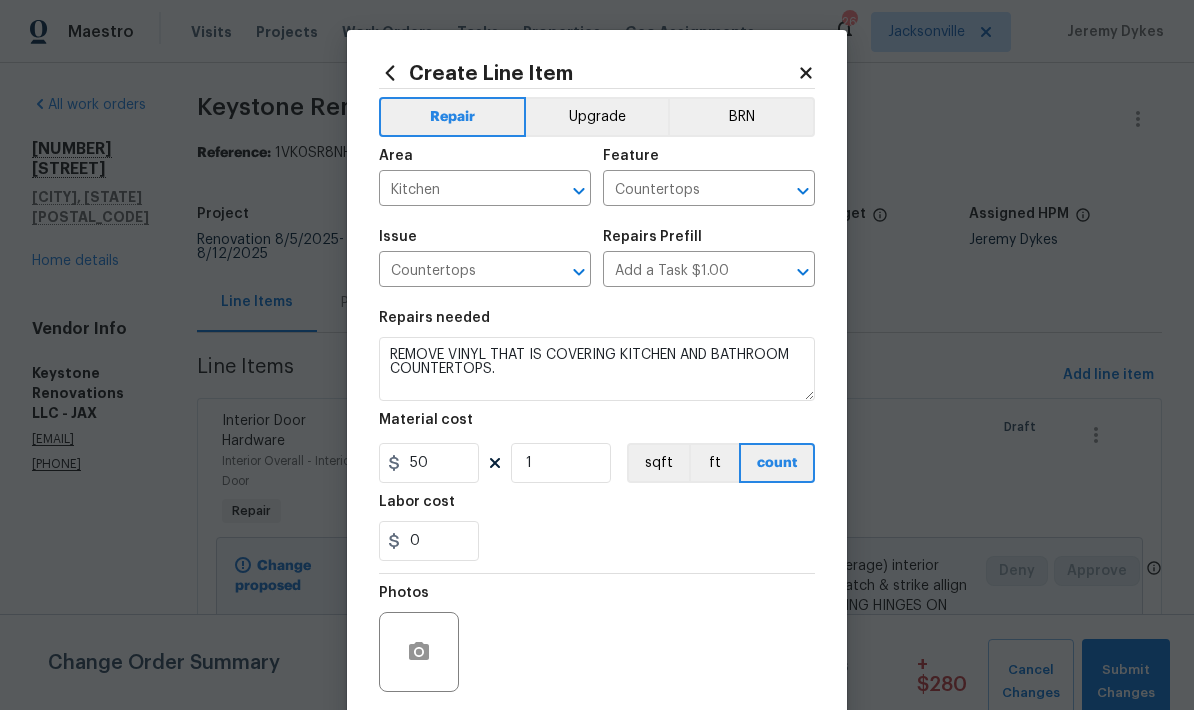 click on "0" at bounding box center (597, 541) 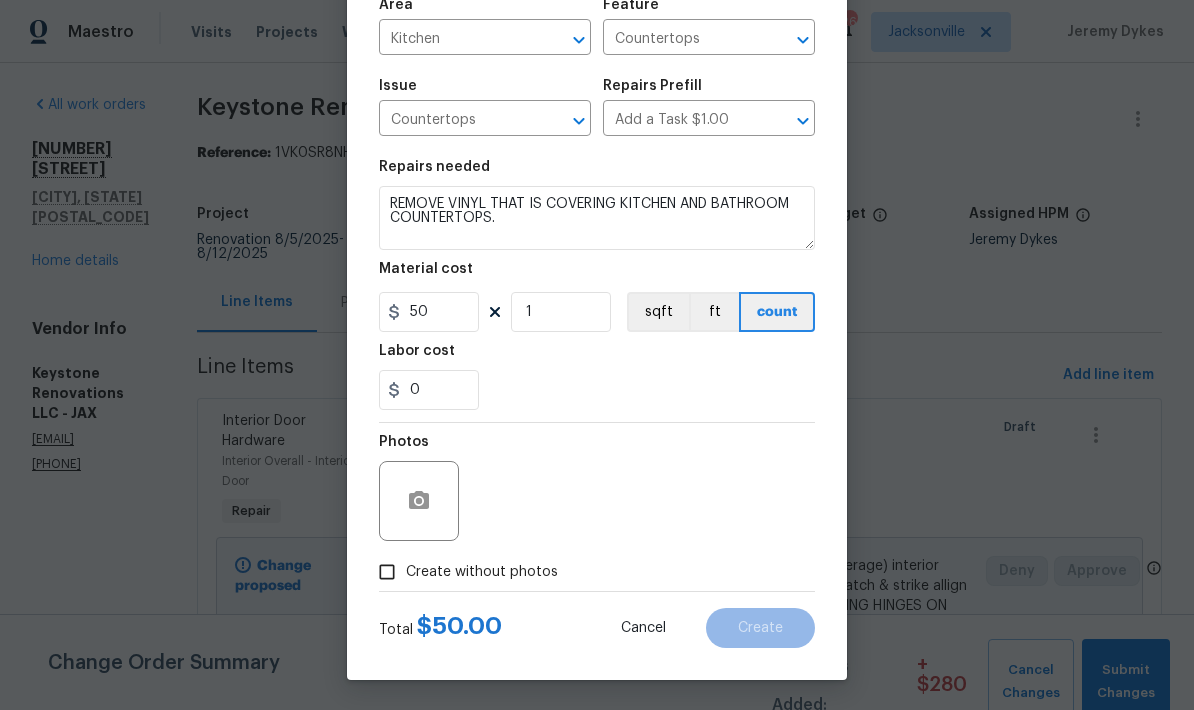 scroll, scrollTop: 155, scrollLeft: 0, axis: vertical 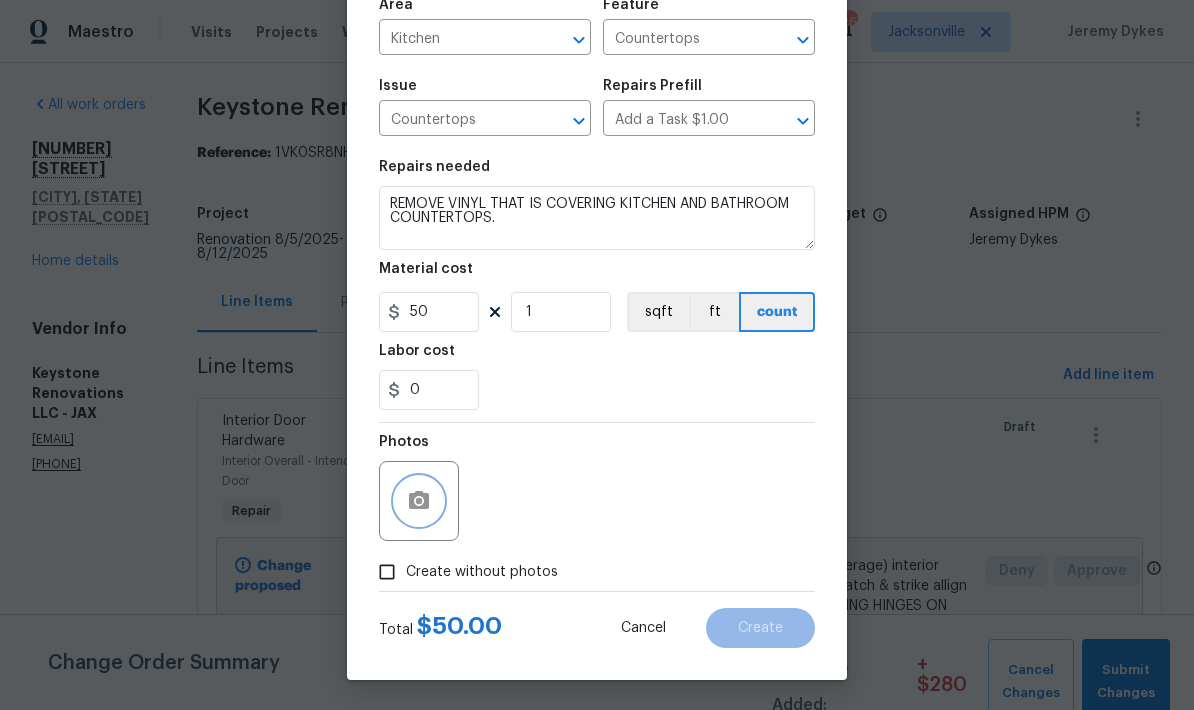 click 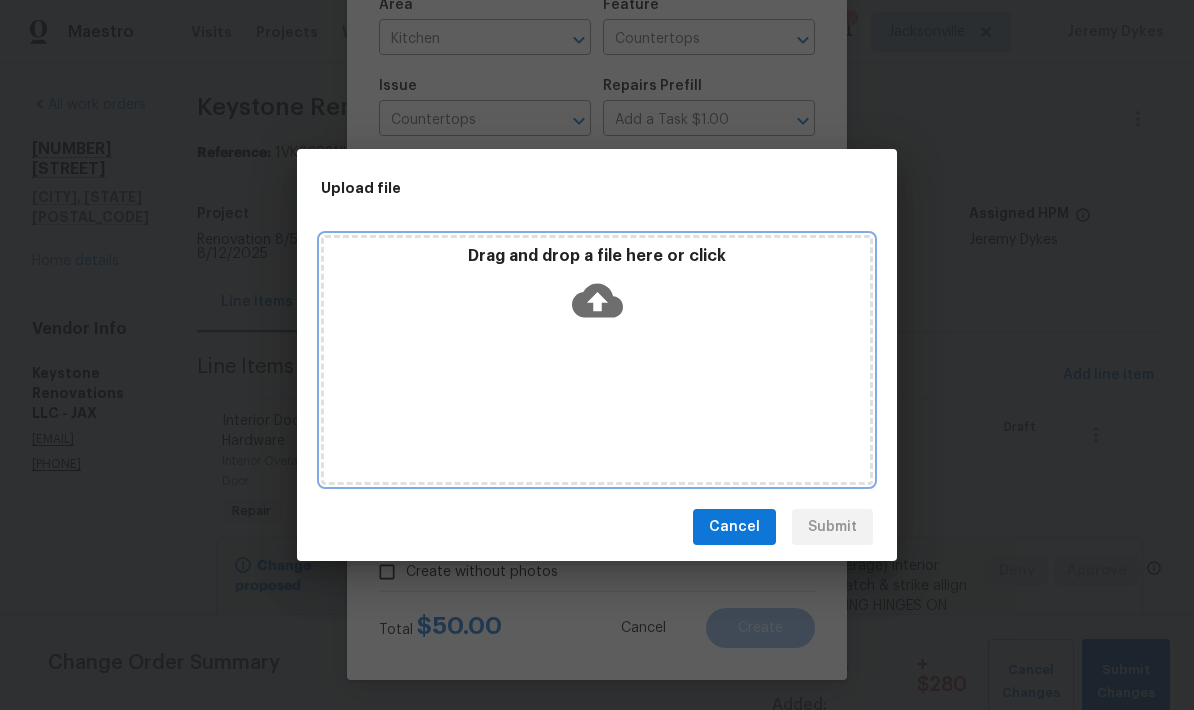 click 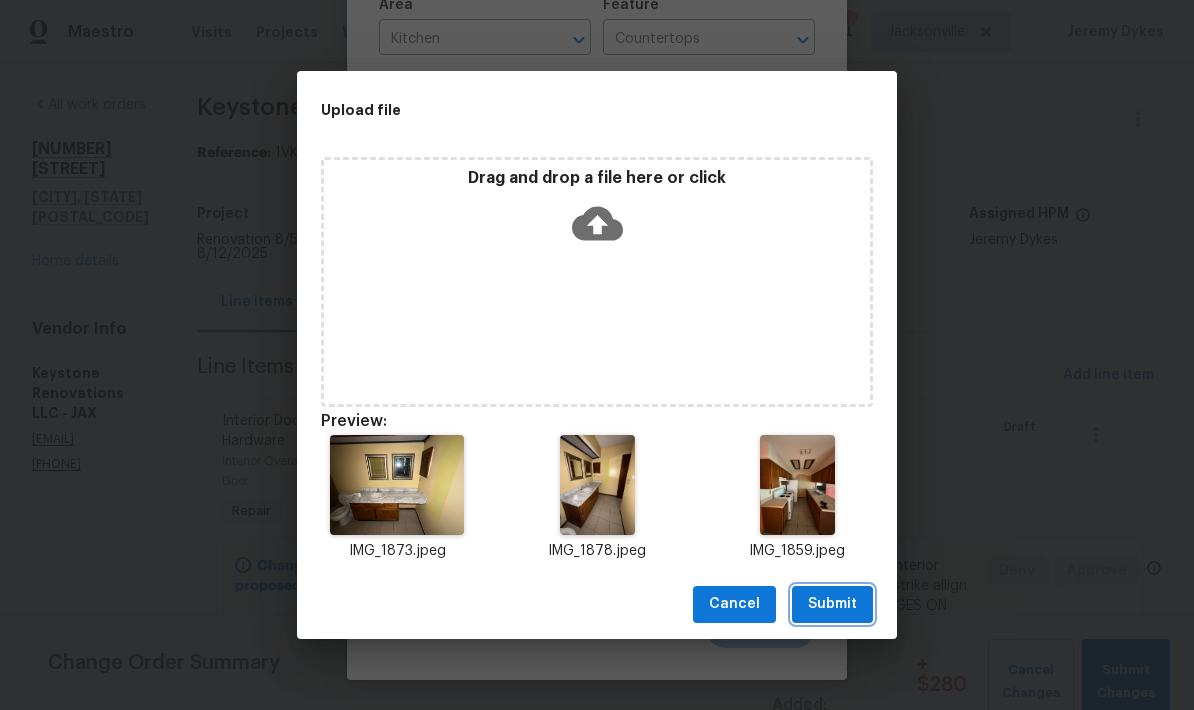 click on "Submit" at bounding box center (832, 604) 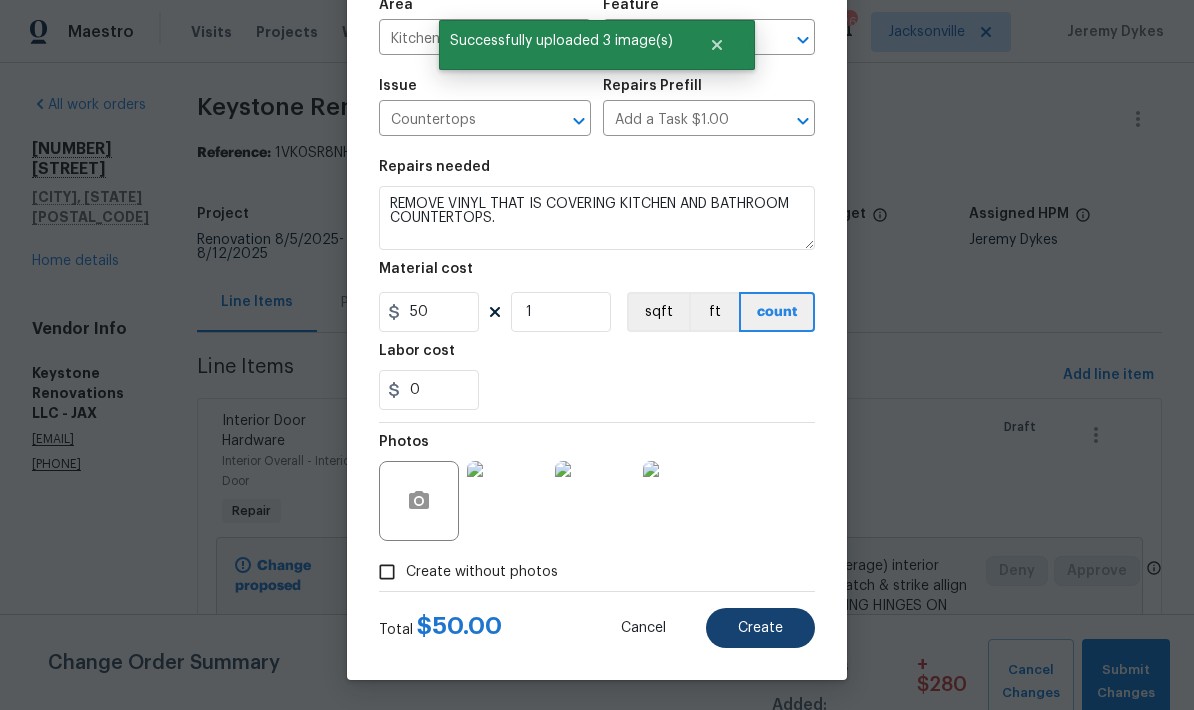 click on "Create" at bounding box center [760, 628] 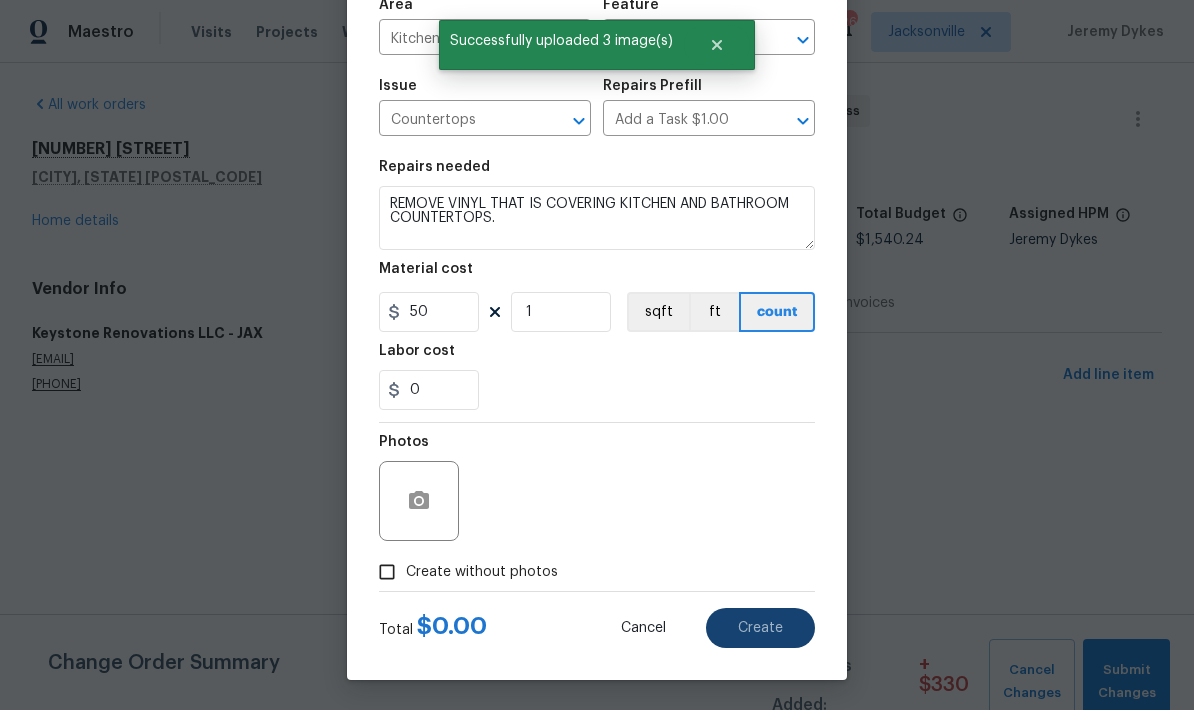 type on "0" 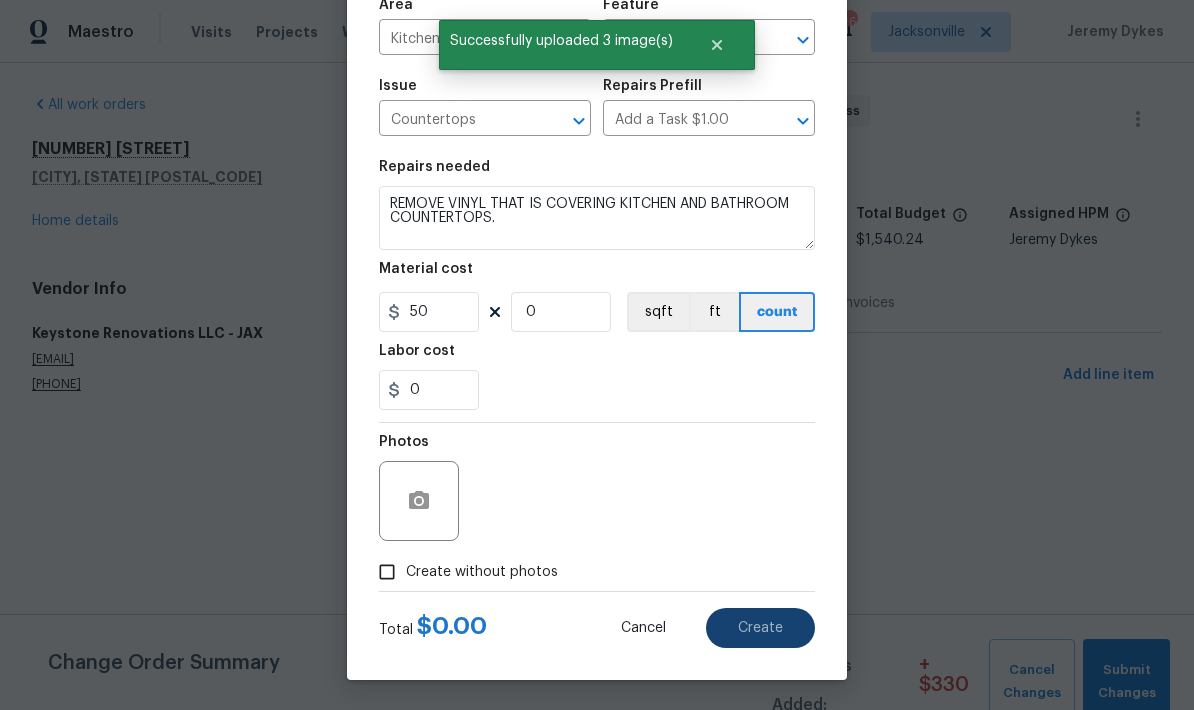 type 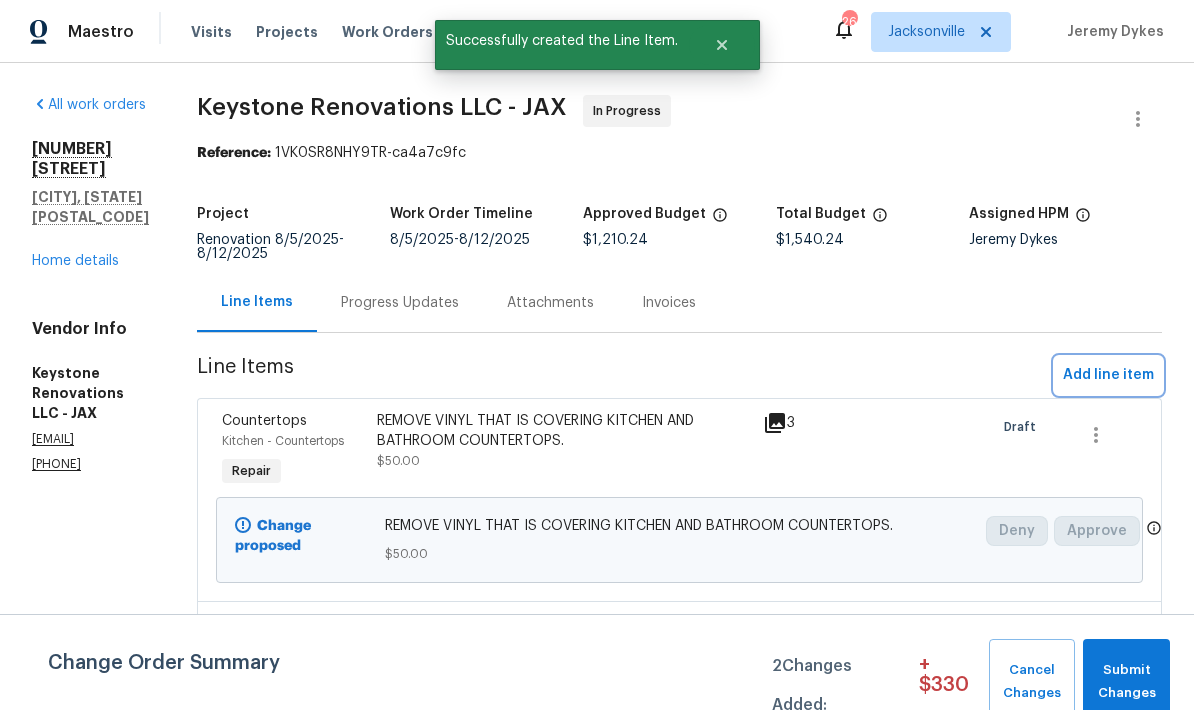 click on "Add line item" at bounding box center (1108, 375) 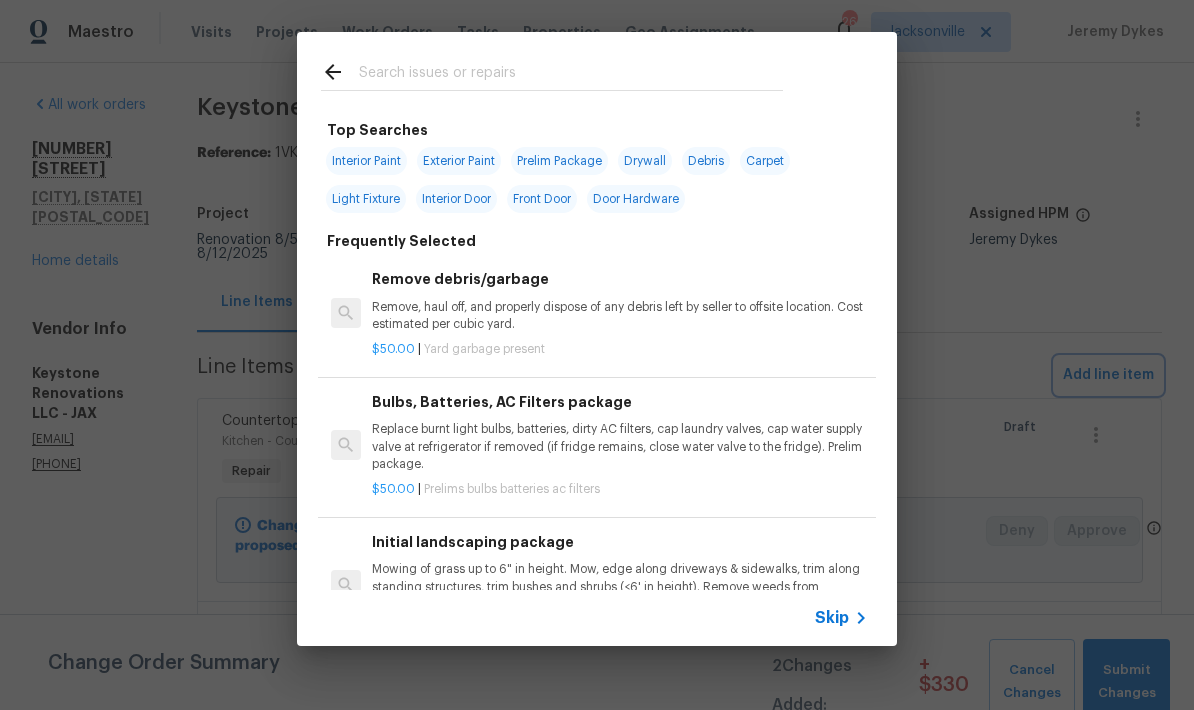 click on "Top Searches Interior Paint Exterior Paint Prelim Package Drywall Debris Carpet Light Fixture Interior Door Front Door Door Hardware Frequently Selected Remove debris/garbage Remove, haul off, and properly dispose of any debris left by seller to offsite location. Cost estimated per cubic yard. $50.00   |   Yard garbage present Bulbs, Batteries, AC Filters package Replace burnt light bulbs, batteries, dirty AC filters, cap laundry valves, cap water supply valve at refrigerator if removed (if fridge remains, close water valve to the fridge). Prelim package. $50.00   |   Prelims bulbs batteries ac filters Initial landscaping package Mowing of grass up to 6" in height. Mow, edge along driveways & sidewalks, trim along standing structures, trim bushes and shrubs (<6' in height). Remove weeds from previously maintained flowerbeds and remove standing yard debris (small twigs, non seasonal falling leaves).  Use leaf blower to remove clippings from hard surfaces." $300.00   |   Prelims landscaping $10.00   |   $75.00" at bounding box center [597, 339] 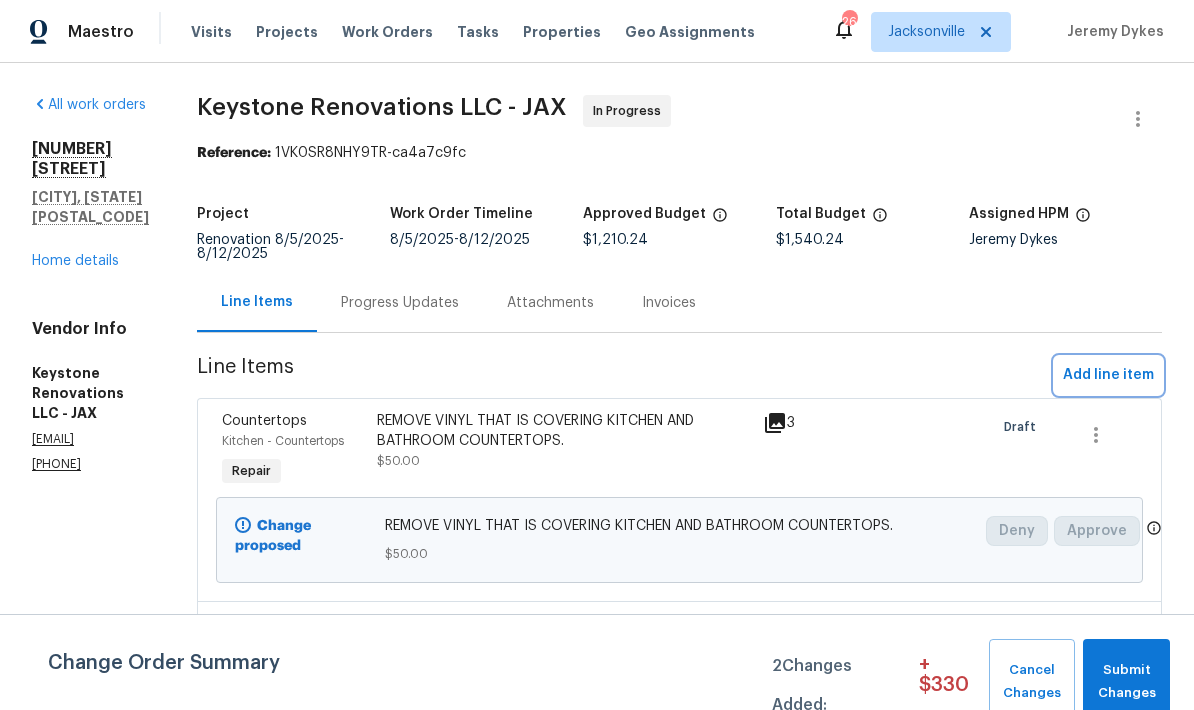 click on "Add line item" at bounding box center (1108, 375) 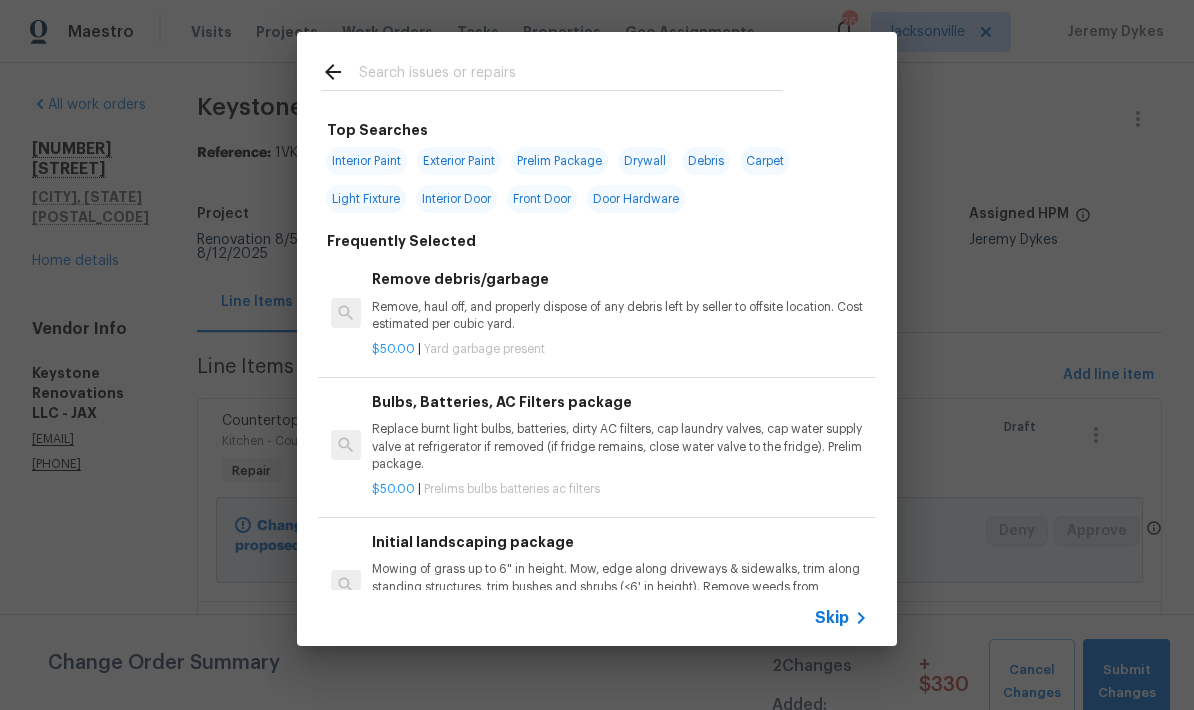 click on "Replace burnt light bulbs, batteries, dirty AC filters, cap laundry valves, cap water supply valve at refrigerator if removed (if fridge remains, close water valve to the fridge). Prelim package." at bounding box center [620, 446] 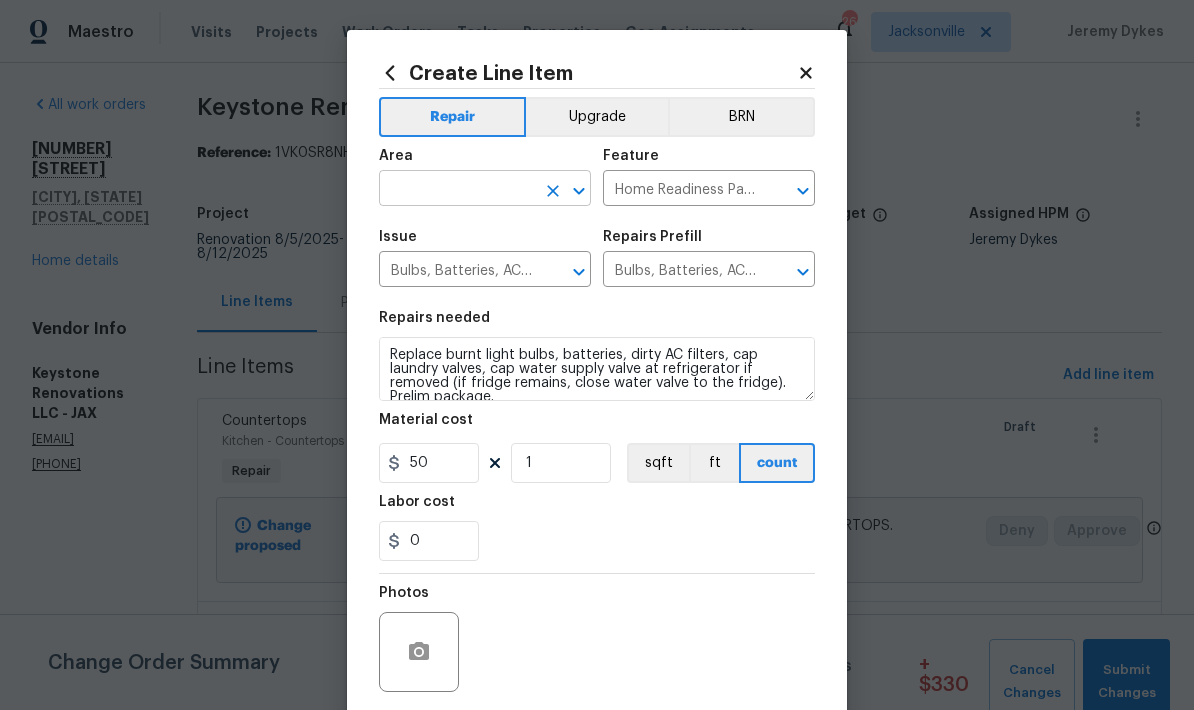 click at bounding box center [457, 190] 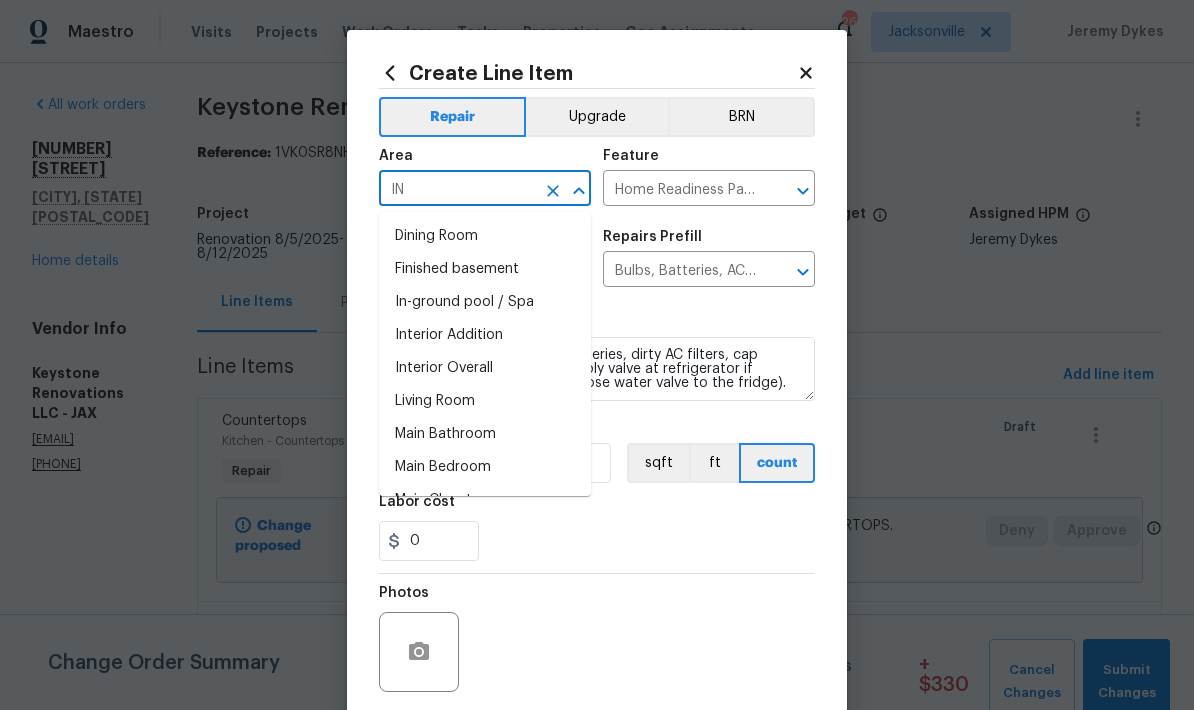 click on "Interior Overall" at bounding box center [485, 368] 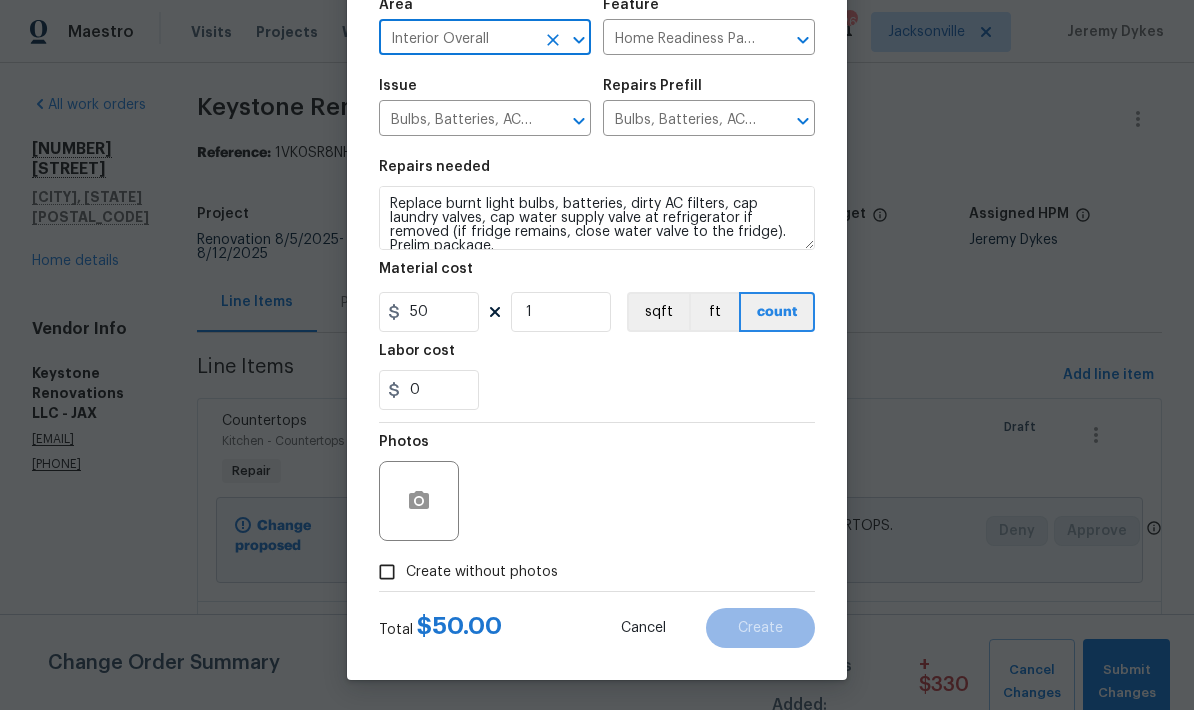 scroll, scrollTop: 155, scrollLeft: 0, axis: vertical 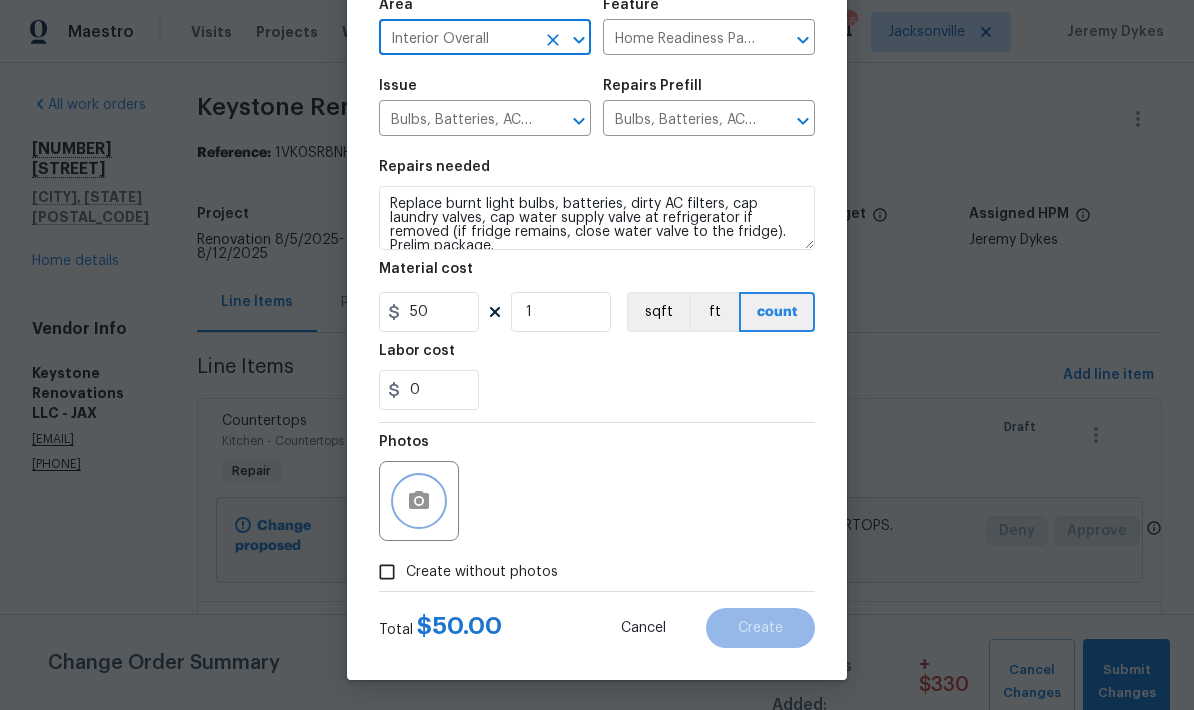 click at bounding box center [419, 501] 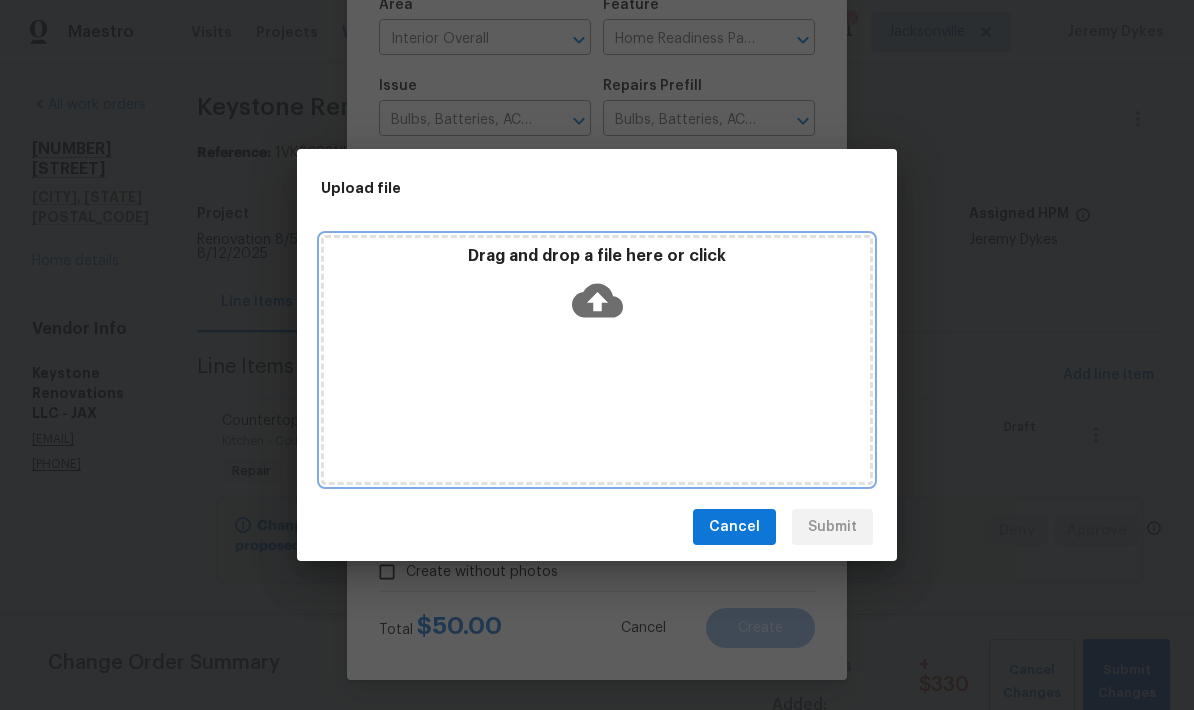 click 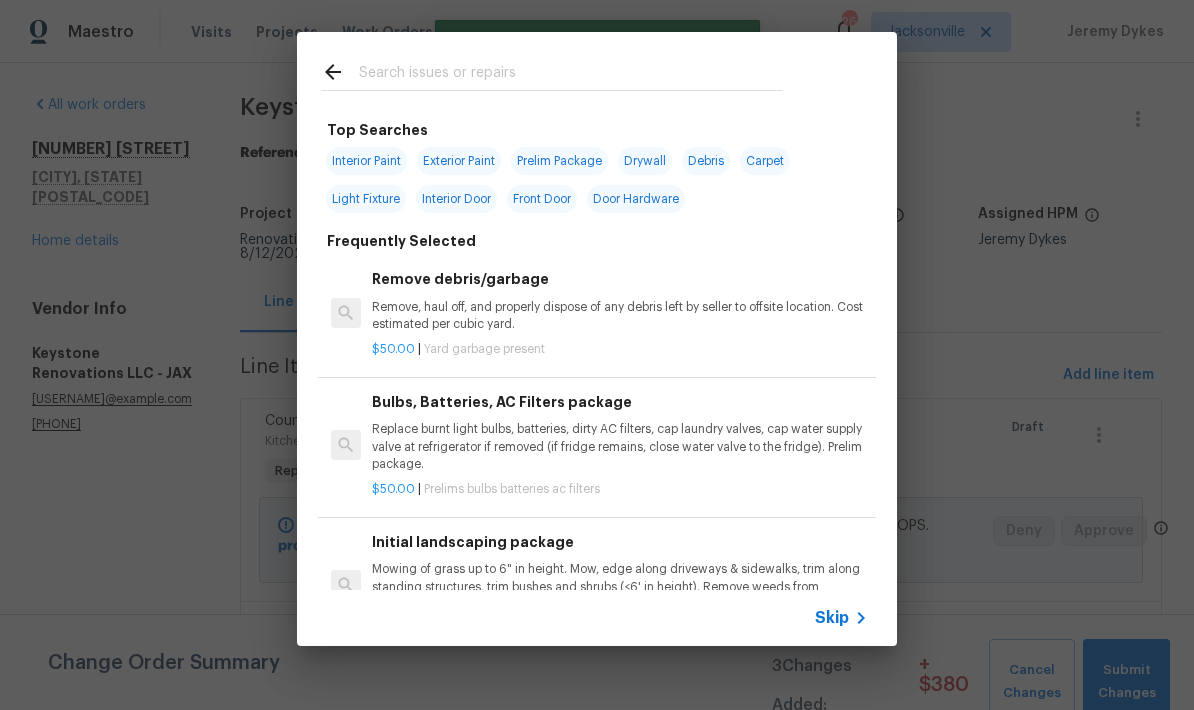 scroll, scrollTop: 0, scrollLeft: 0, axis: both 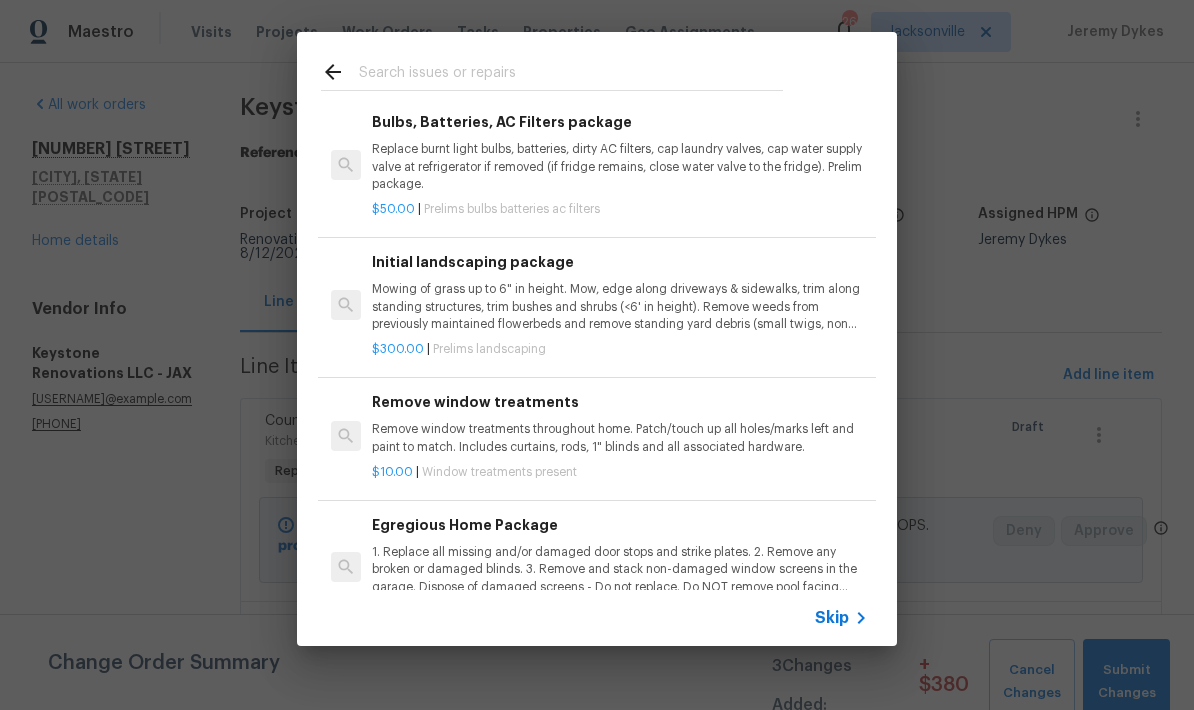 click on "Mowing of grass up to 6" in height. Mow, edge along driveways & sidewalks, trim along standing structures, trim bushes and shrubs (<6' in height). Remove weeds from previously maintained flowerbeds and remove standing yard debris (small twigs, non seasonal falling leaves).  Use leaf blower to remove clippings from hard surfaces."" at bounding box center [620, 306] 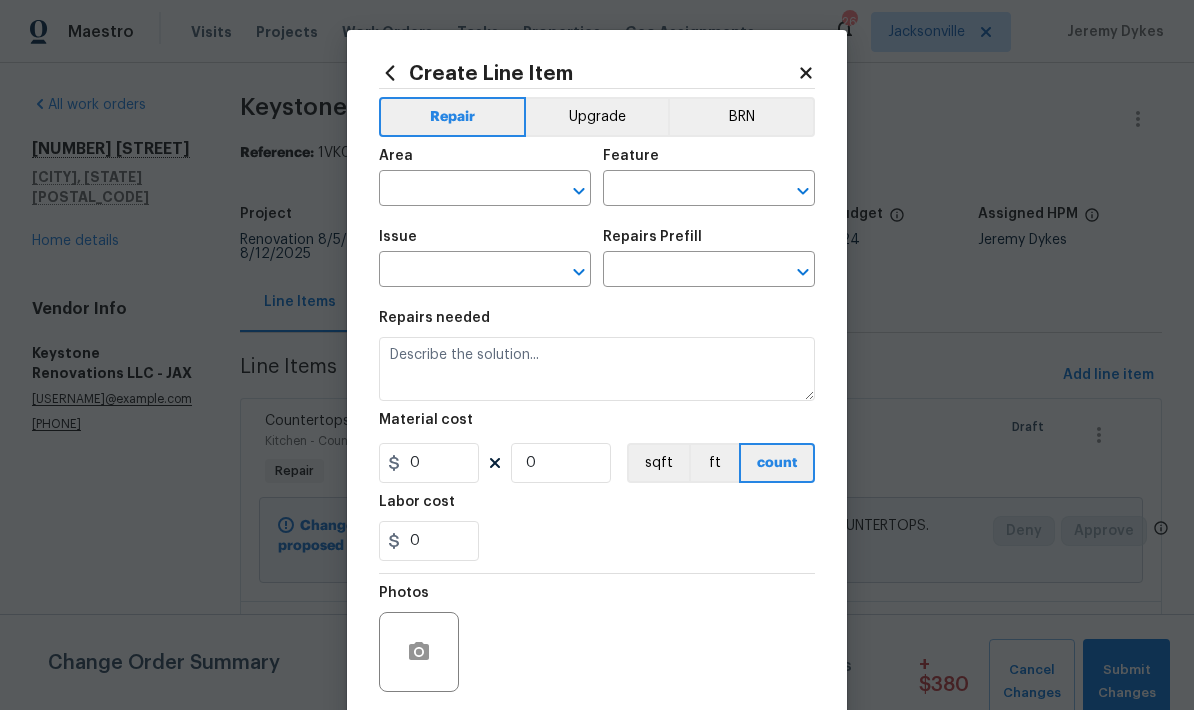 type on "Home Readiness Packages" 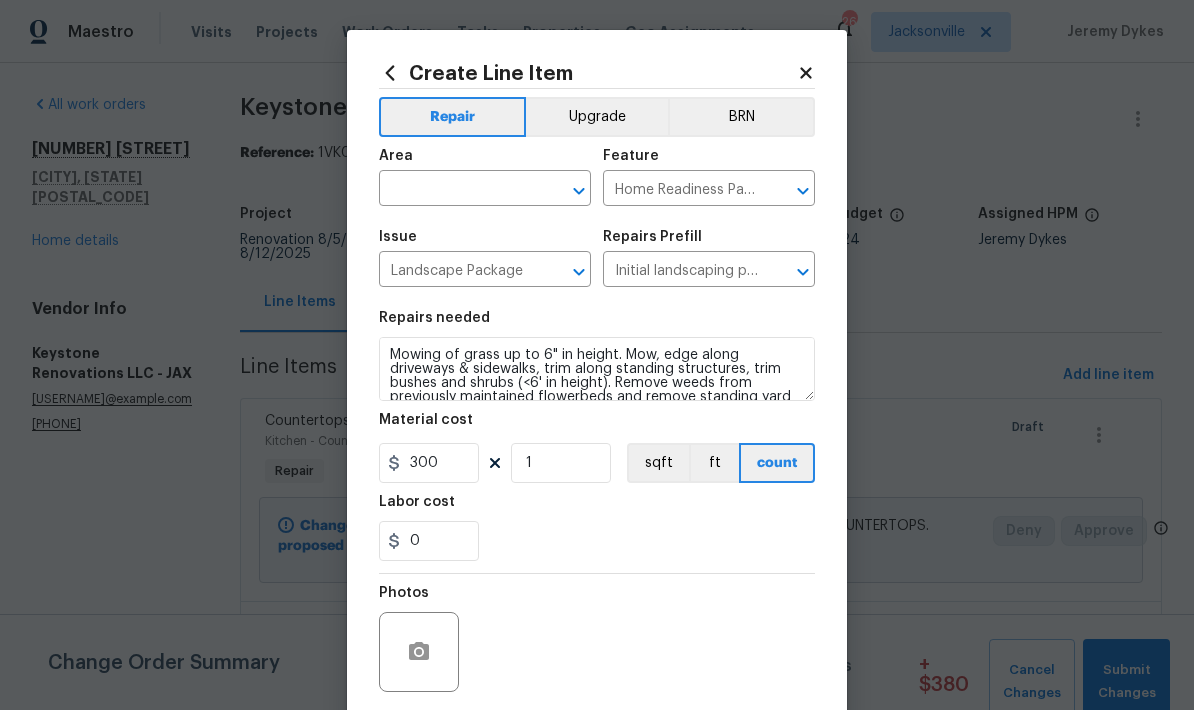 click 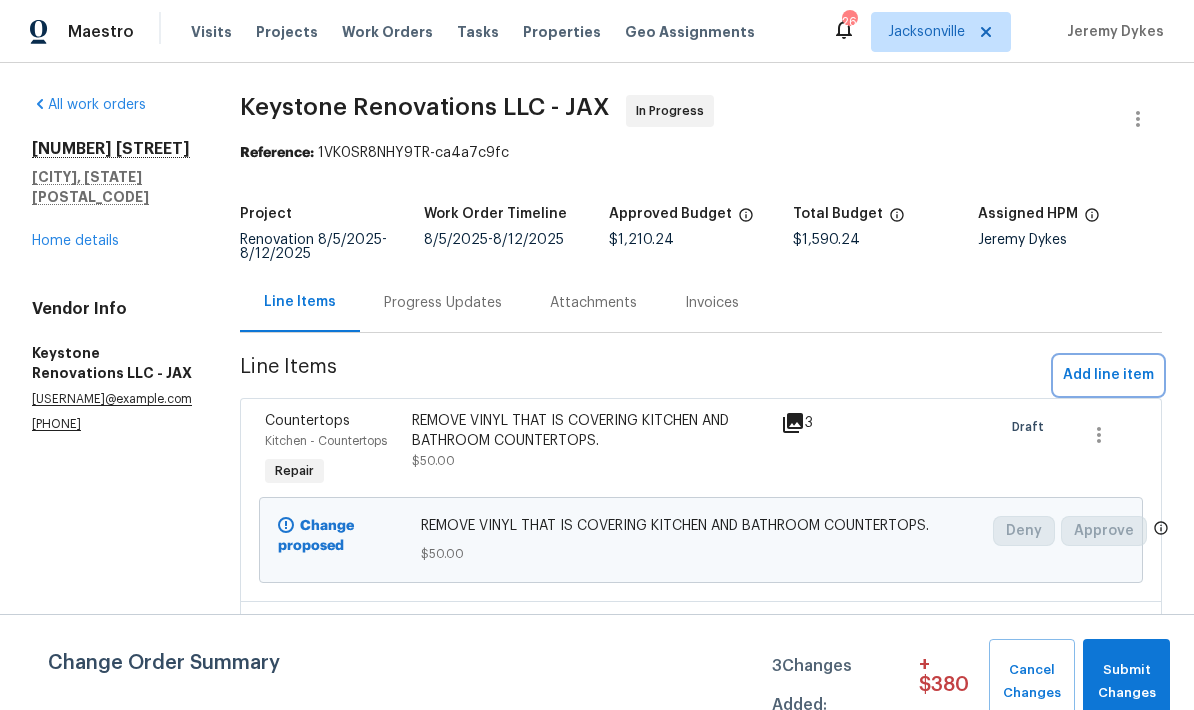 click on "Add line item" at bounding box center (1108, 375) 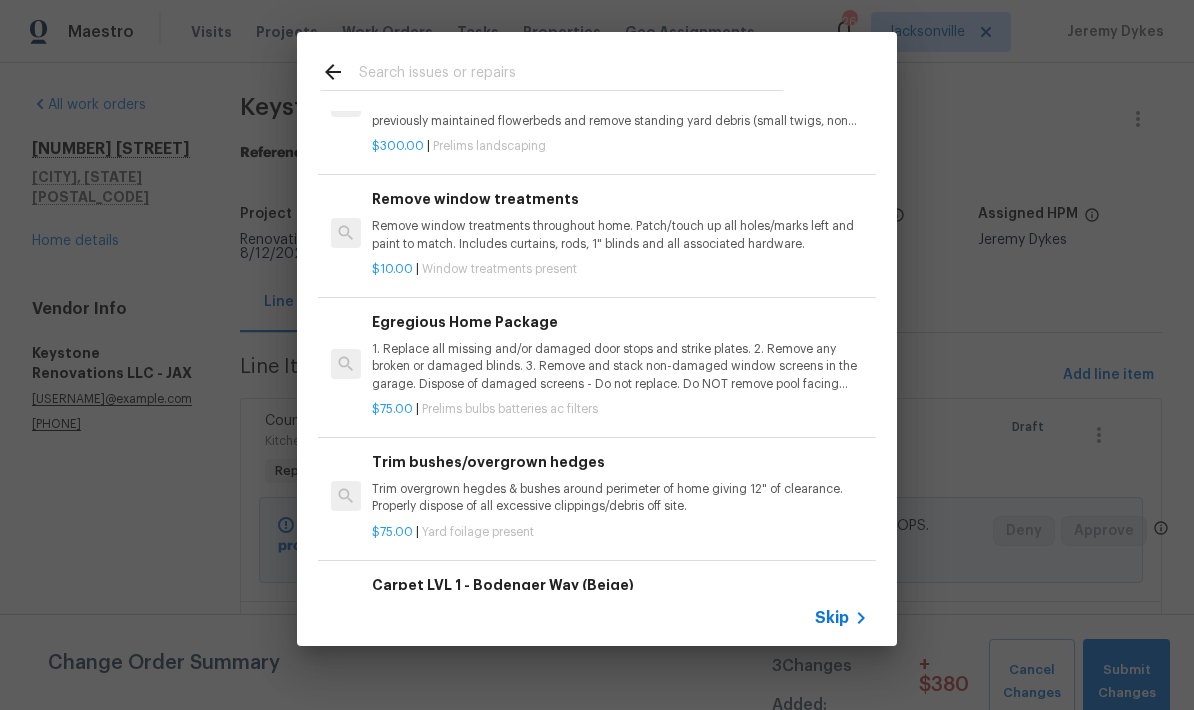 scroll, scrollTop: 485, scrollLeft: 0, axis: vertical 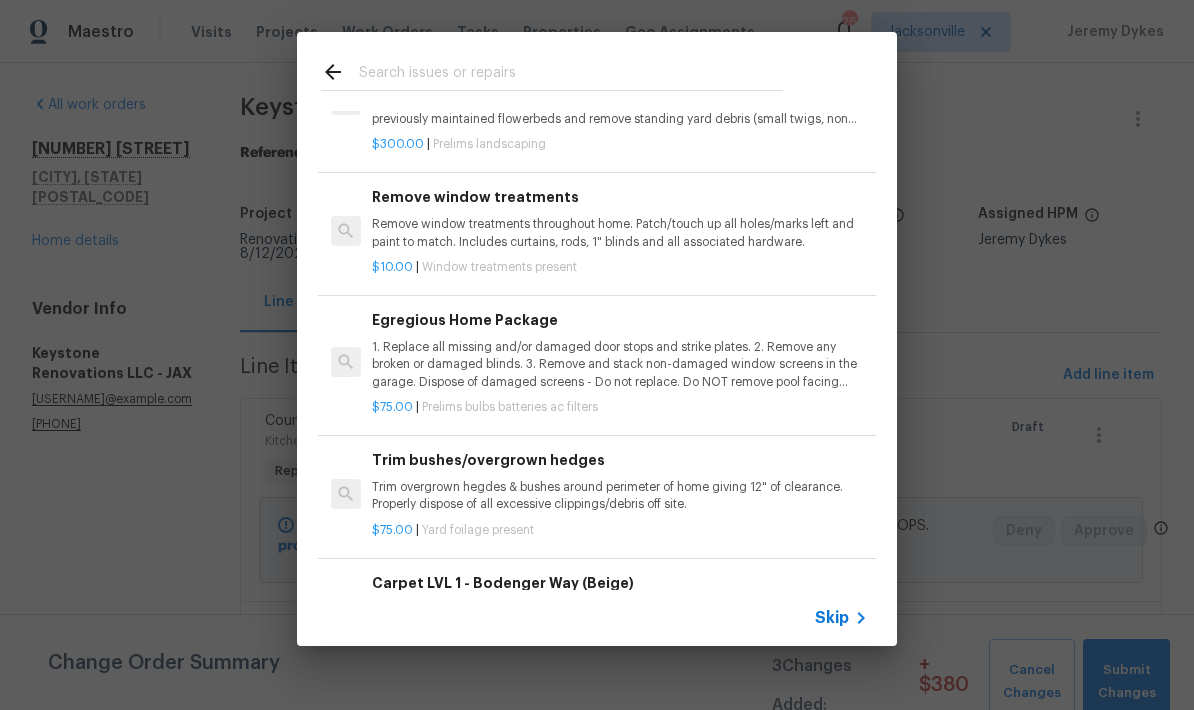click on "1. Replace all missing and/or damaged door stops and strike plates.  2. Remove any broken or damaged blinds.  3. Remove and stack non-damaged window screens in the garage. Dispose of damaged screens - Do not replace. Do NOT remove pool facing window screens.  4. Replace any missing, broken, or inconsistent color switch plates/receptacle cover plates with appropriate color. If all plates in an area/room are a unique style but matching – request approval to keep.  5. Replace all burnt out light bulbs. Bulbs in fixtures should be matching (both style and color). All vanity fixtures must have vanity bulbs. This includes microwave and oven bulbs.  6. Replace all batteries and test all smoke detectors for functionality. Pictures with date printed on batteries needed for approval.  7. Cap all unused water and gas lines (i.e. refrigerator, water heater, washer supply hot/cold, gas line for dryer, etc).  8. Install new pleated HVAC air filters" at bounding box center (620, 364) 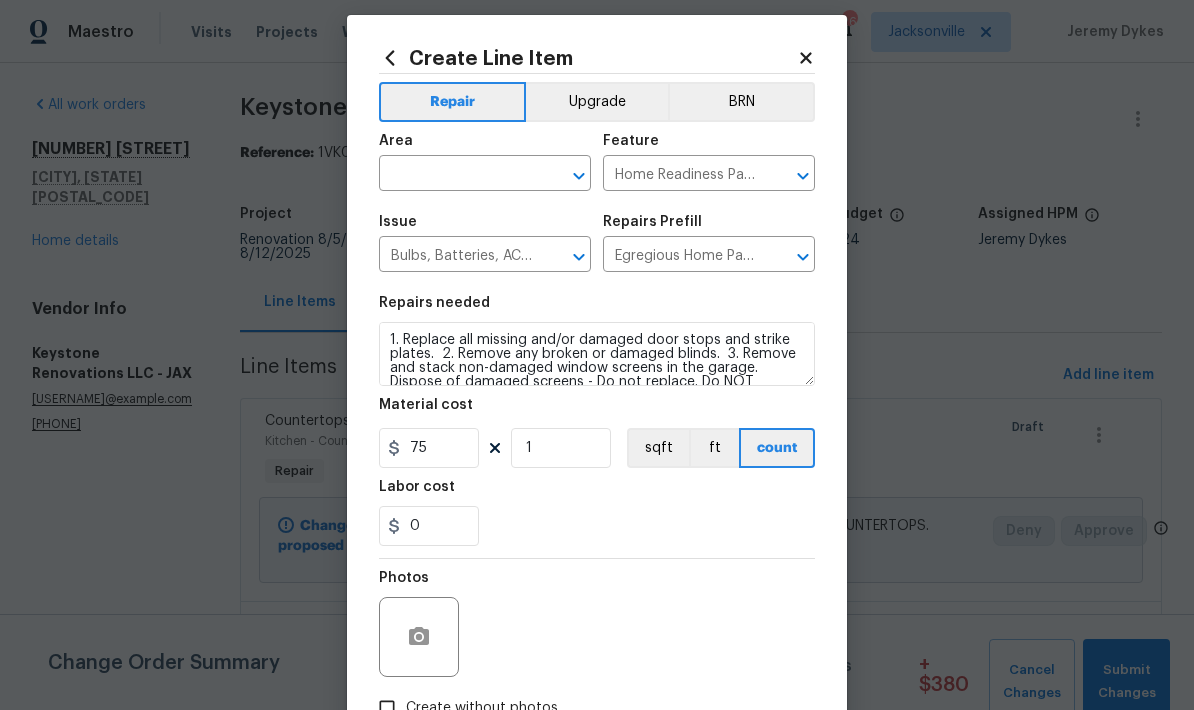 scroll, scrollTop: 27, scrollLeft: 0, axis: vertical 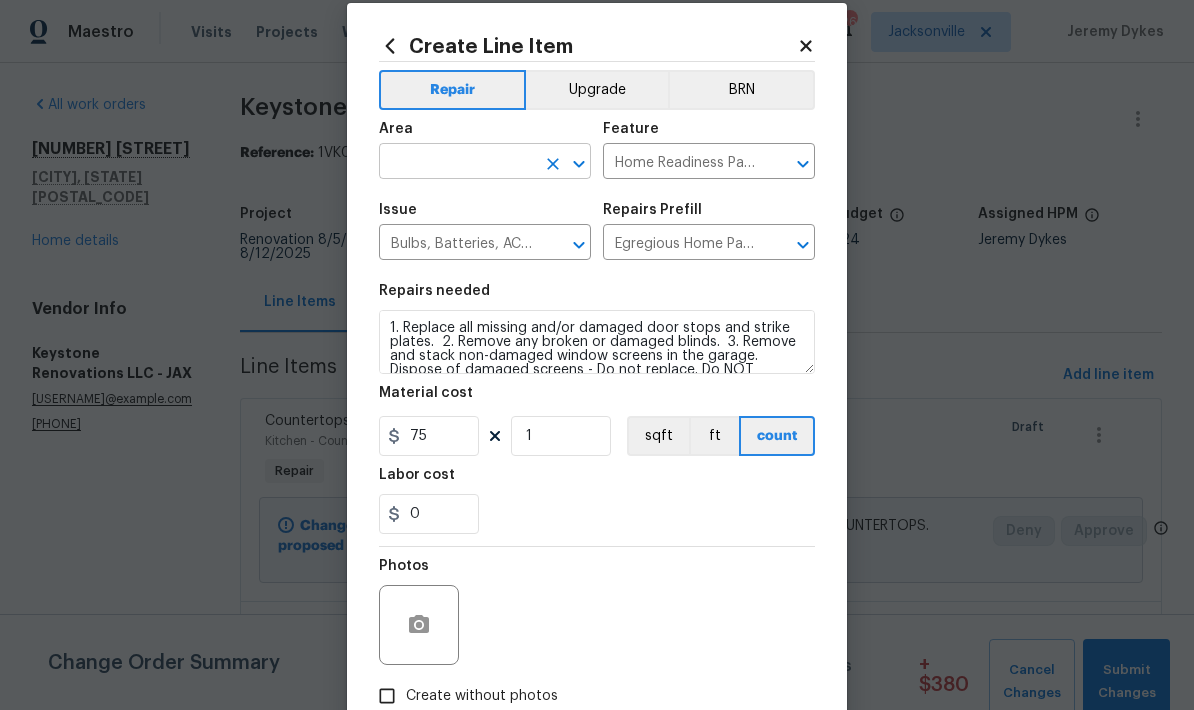 click at bounding box center [457, 163] 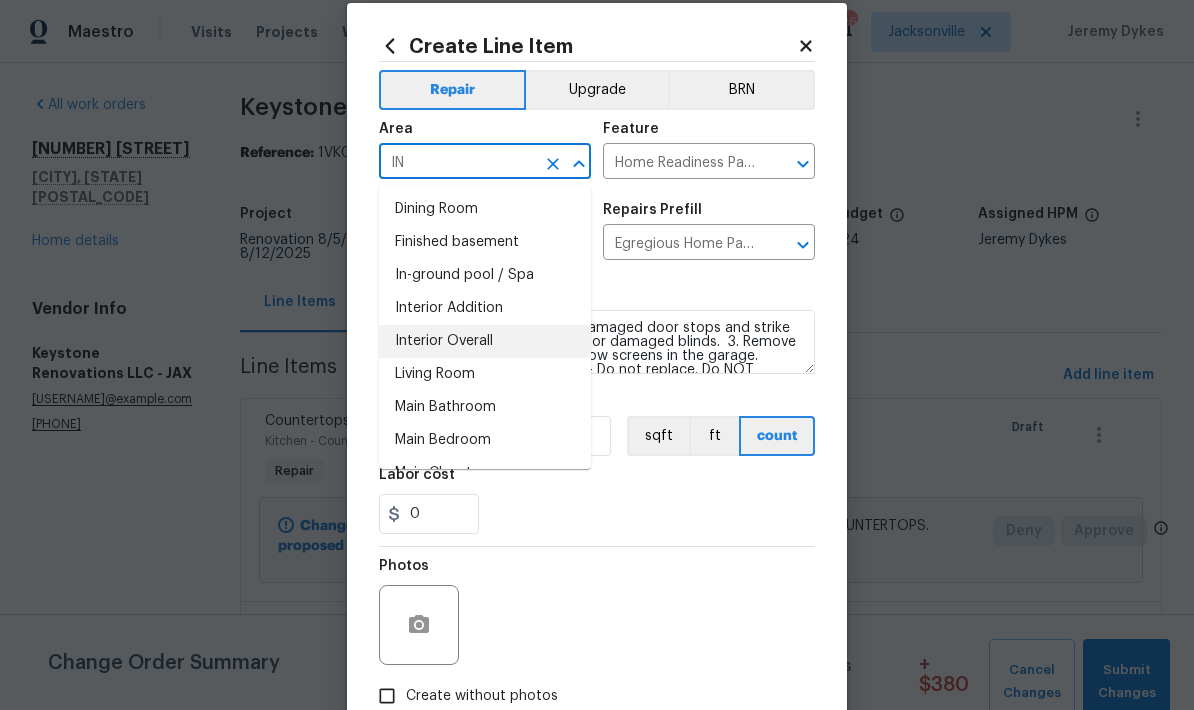 click on "Interior Overall" at bounding box center (485, 341) 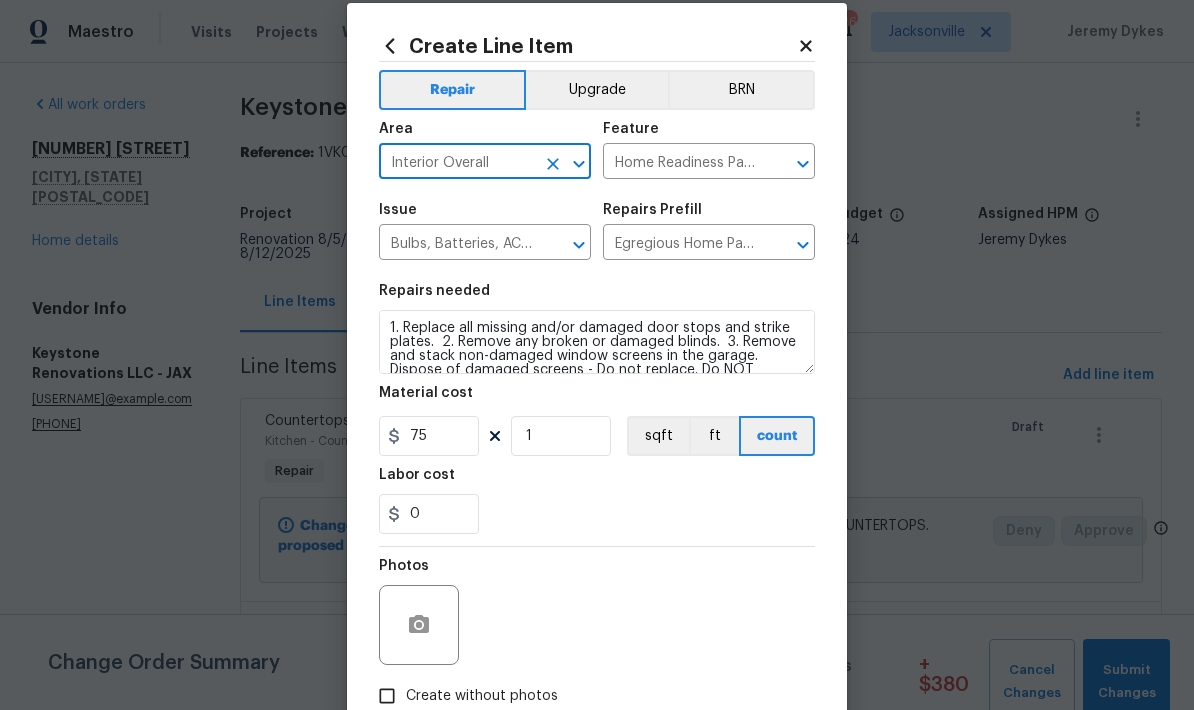 click on "0" at bounding box center (597, 514) 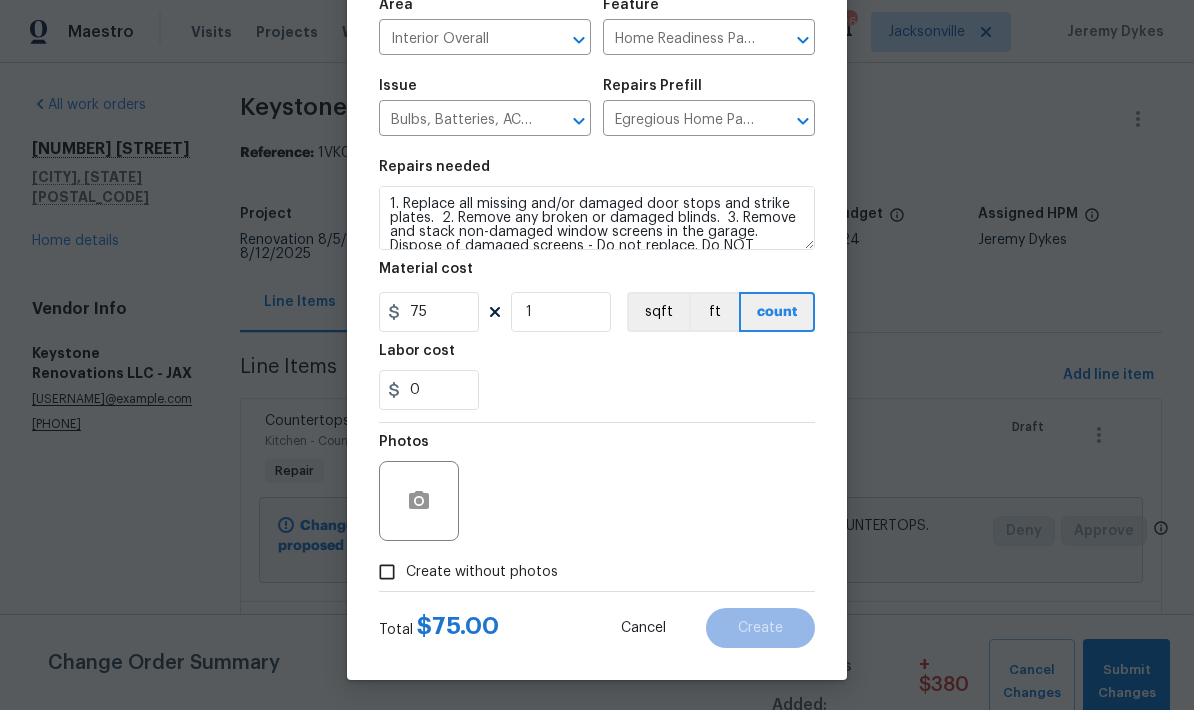 scroll, scrollTop: 155, scrollLeft: 0, axis: vertical 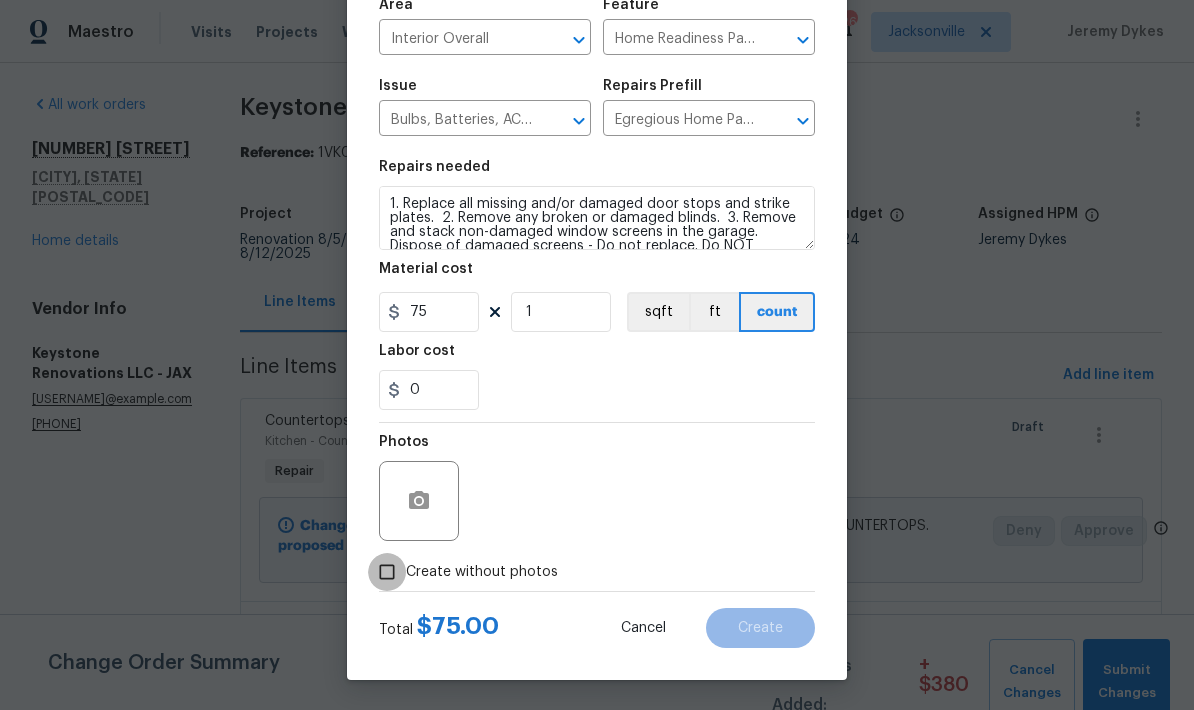 click on "Create without photos" at bounding box center [387, 572] 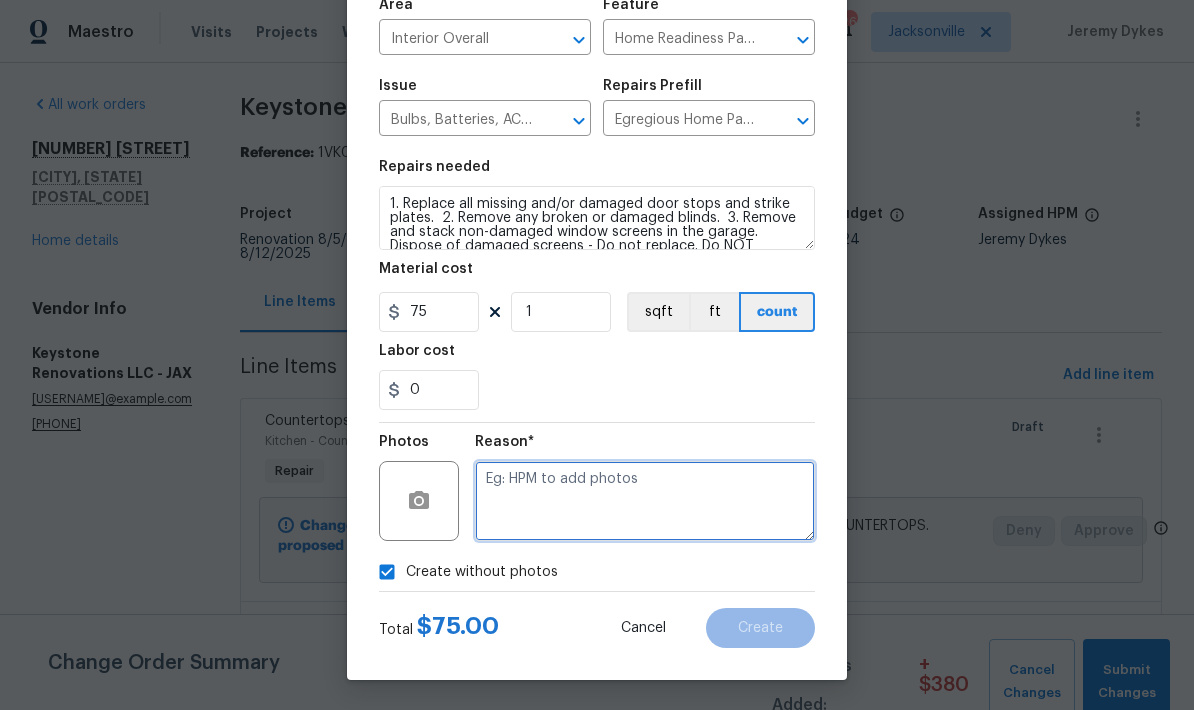 click at bounding box center (645, 501) 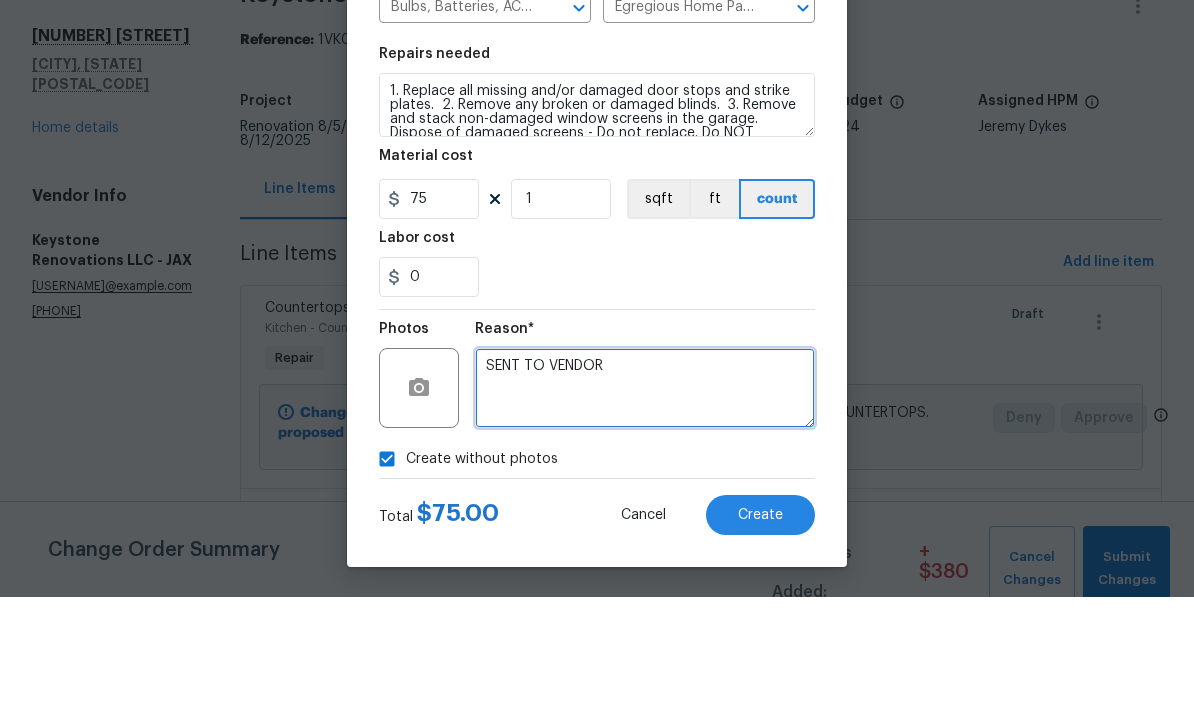 scroll, scrollTop: 72, scrollLeft: 0, axis: vertical 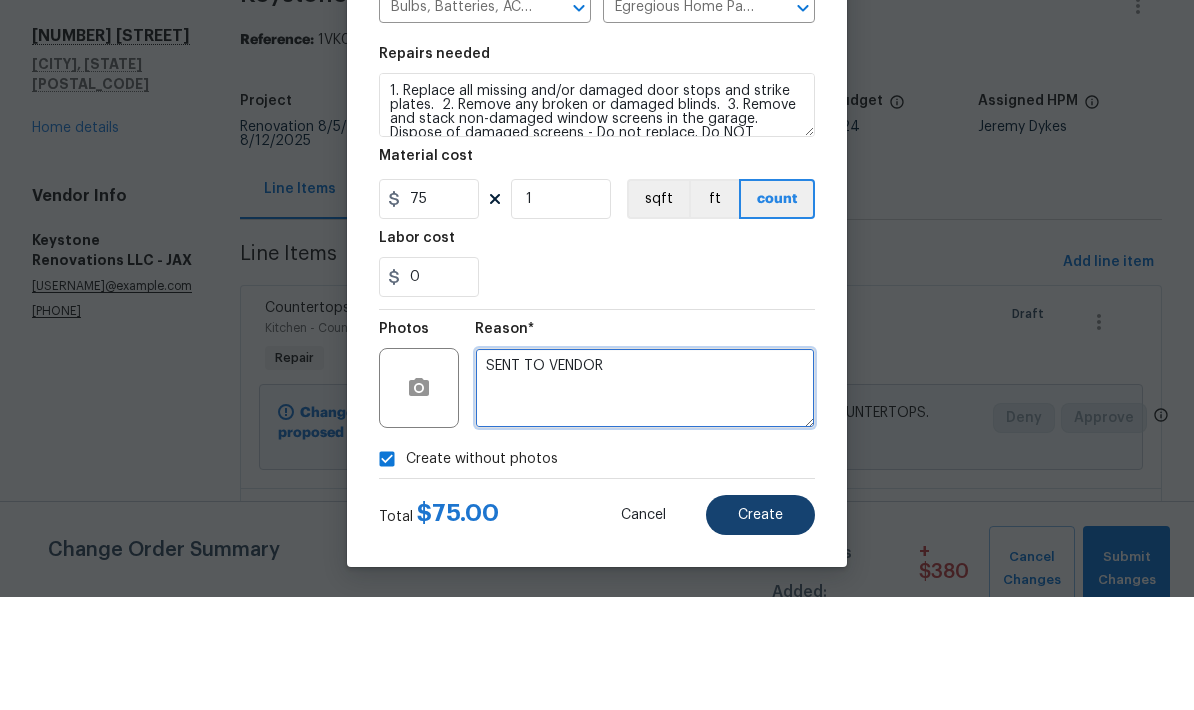 type on "SENT TO VENDOR" 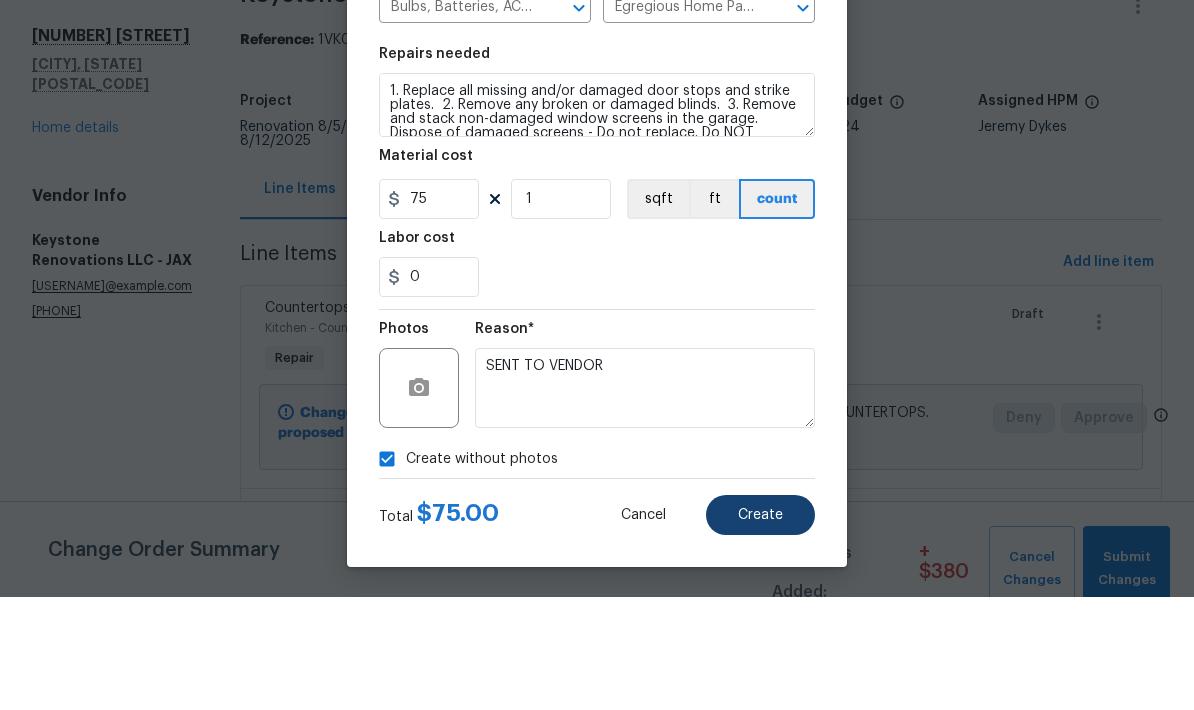 click on "Create" at bounding box center [760, 628] 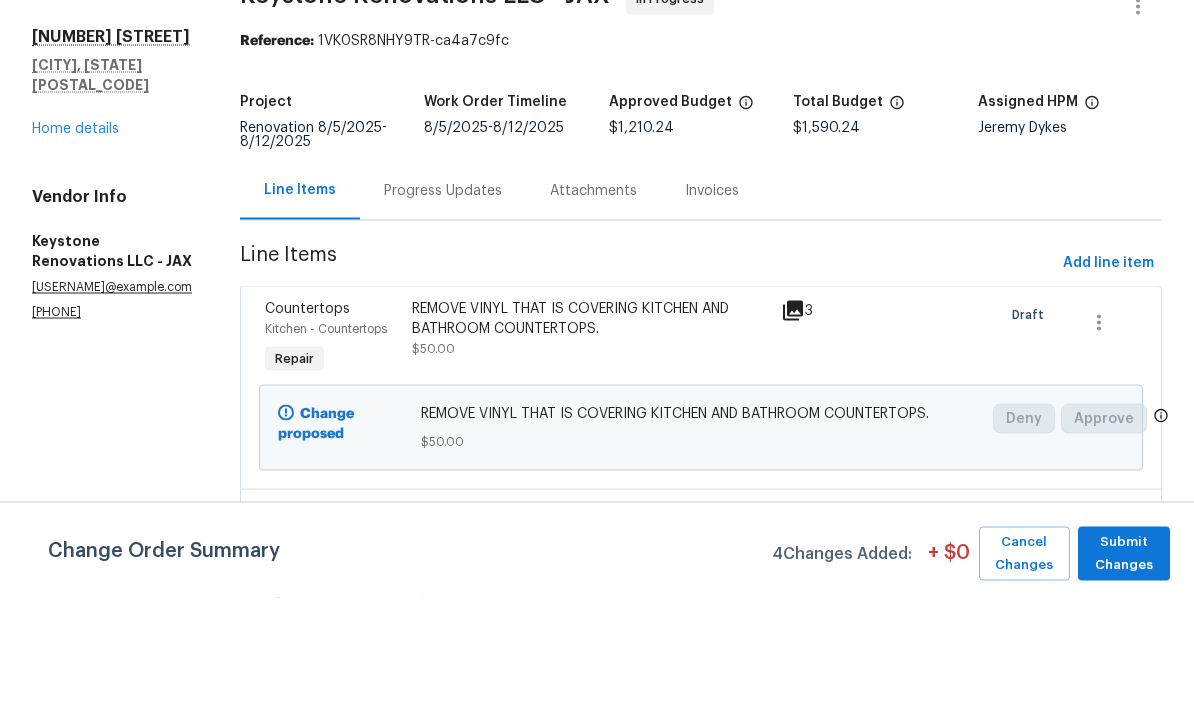 scroll, scrollTop: 0, scrollLeft: 0, axis: both 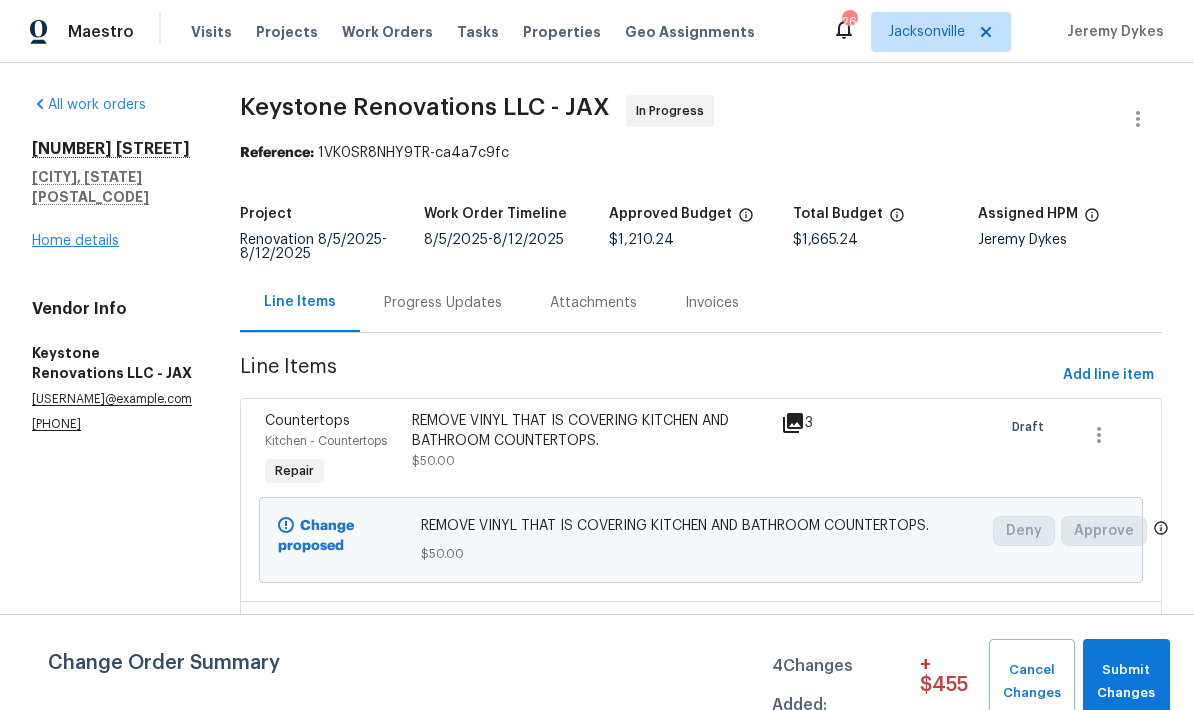 click on "Home details" at bounding box center (75, 241) 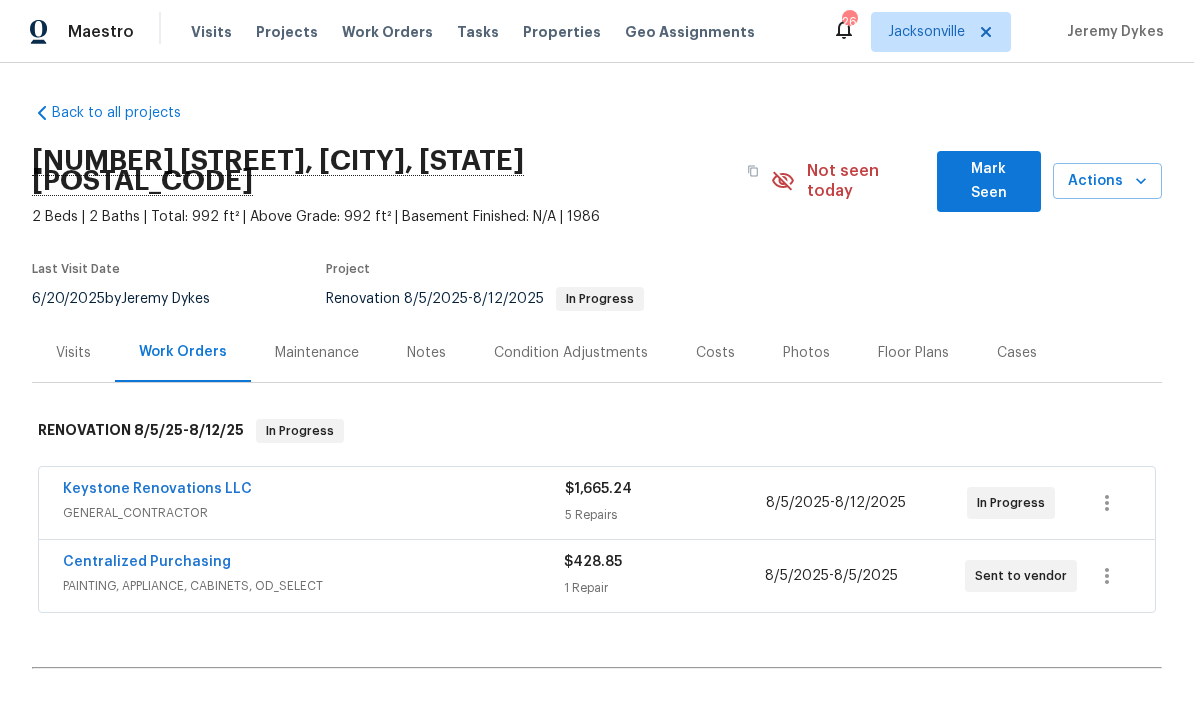 click on "Condition Adjustments" at bounding box center (571, 353) 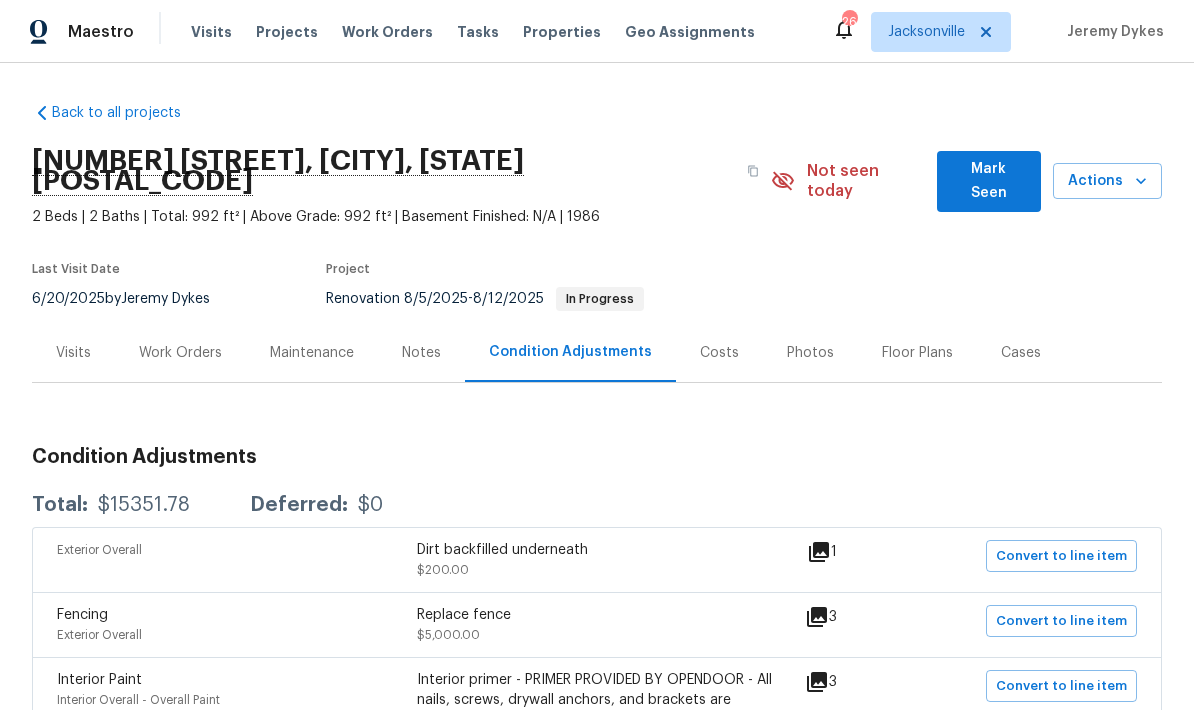 click on "Costs" at bounding box center [719, 353] 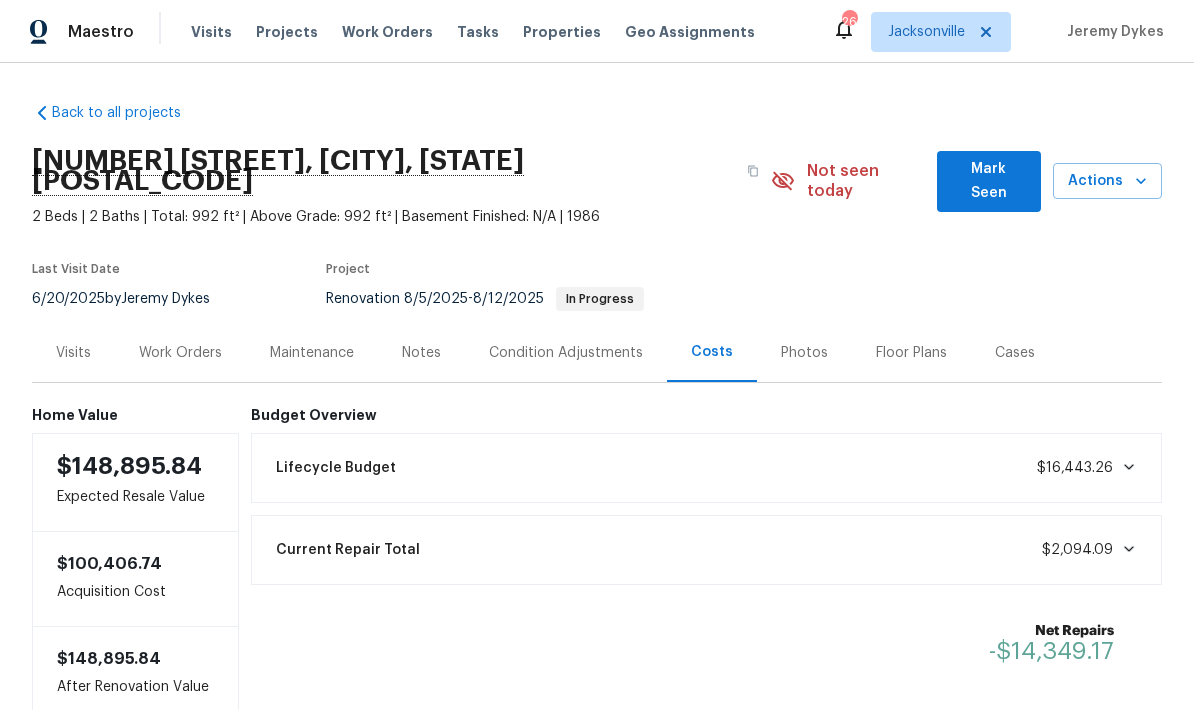 click on "Condition Adjustments" at bounding box center [566, 353] 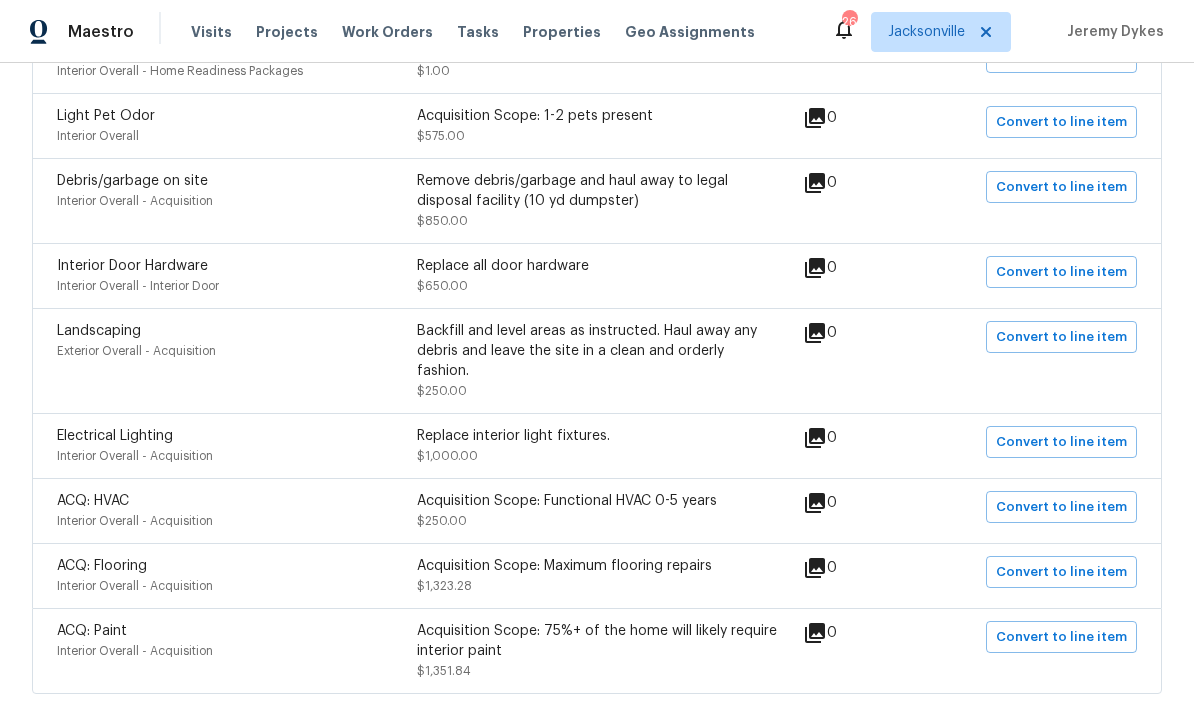 scroll, scrollTop: 1128, scrollLeft: 0, axis: vertical 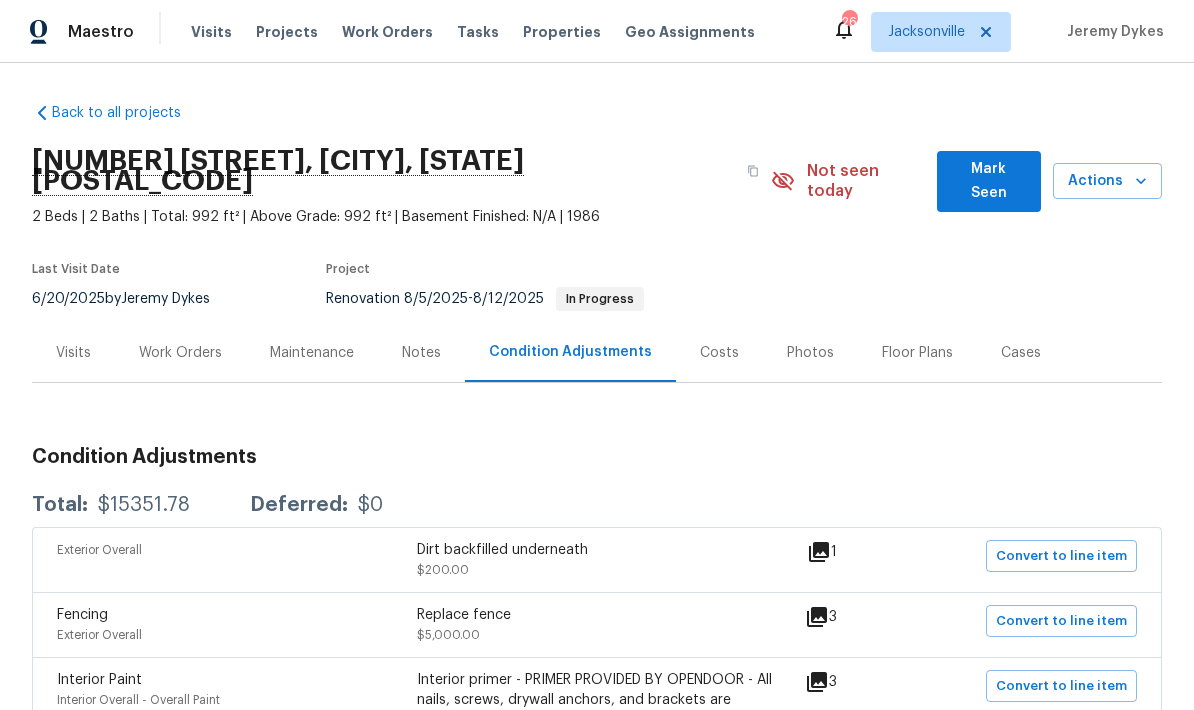 click on "Work Orders" at bounding box center (180, 353) 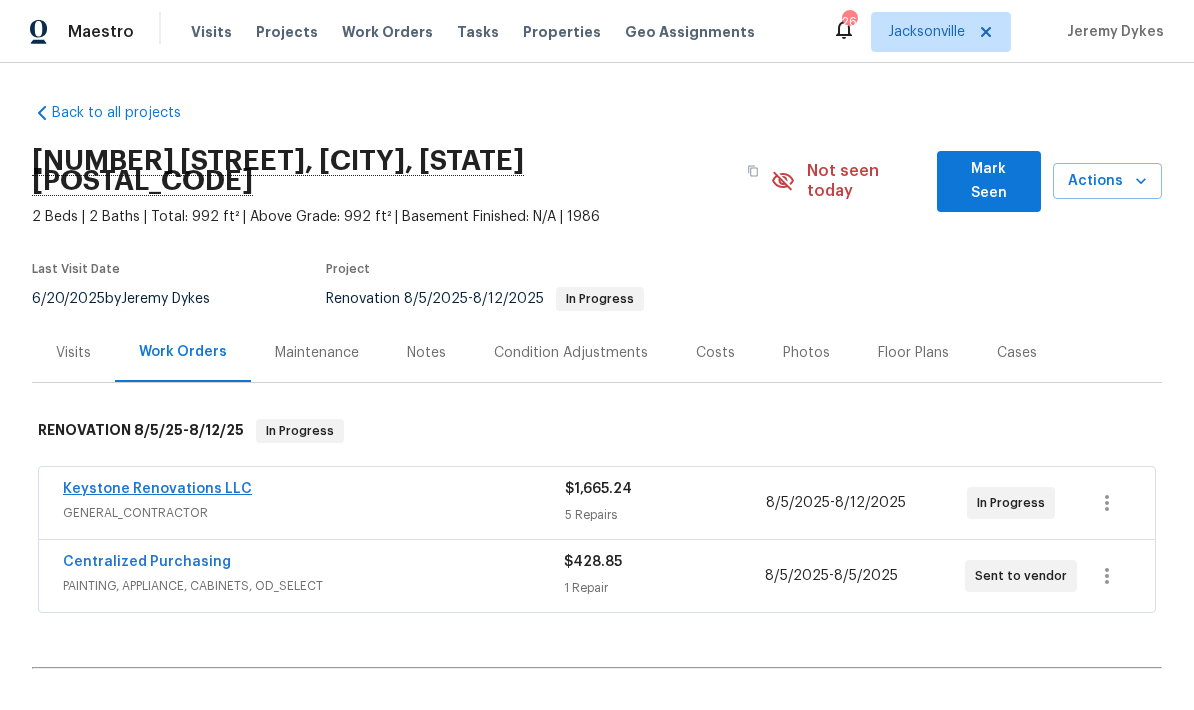 click on "Keystone Renovations LLC" at bounding box center [157, 489] 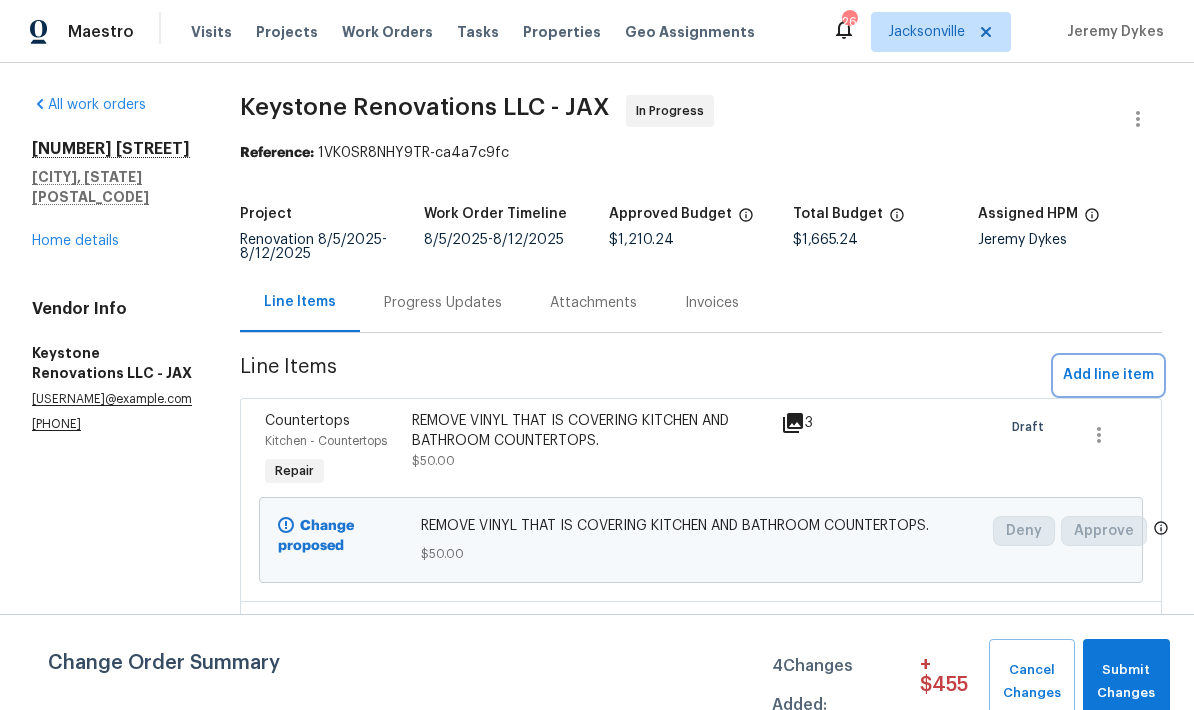 click on "Add line item" at bounding box center [1108, 375] 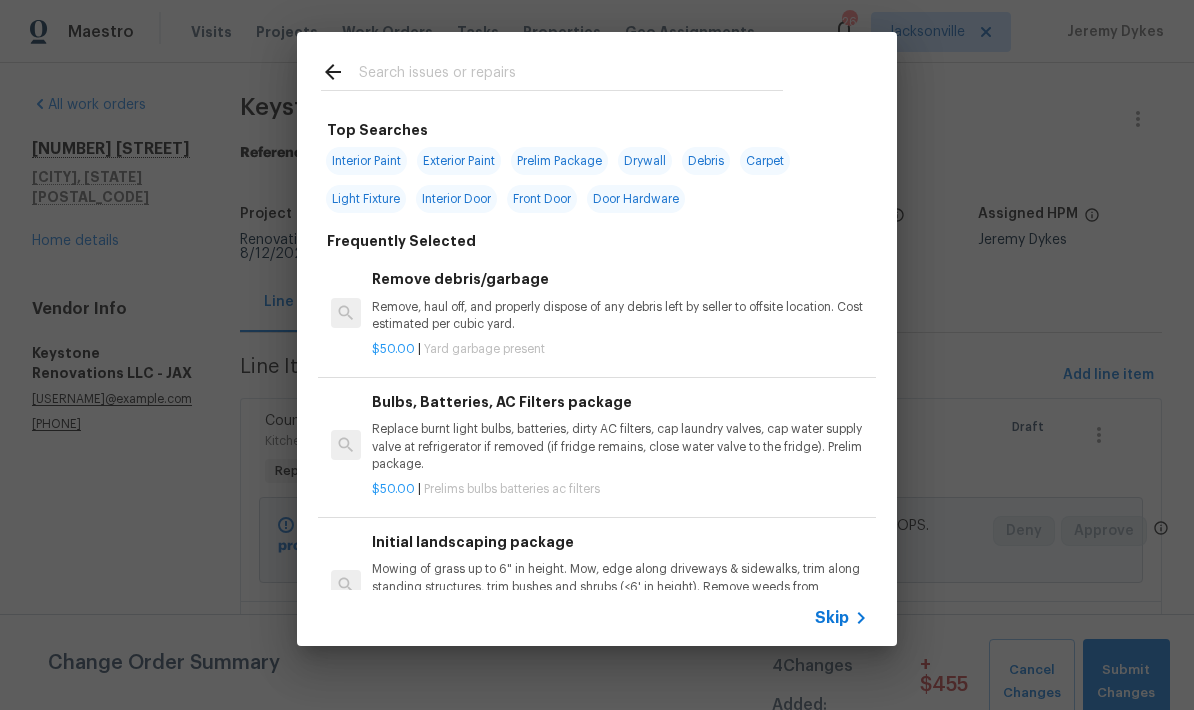 click at bounding box center [552, 71] 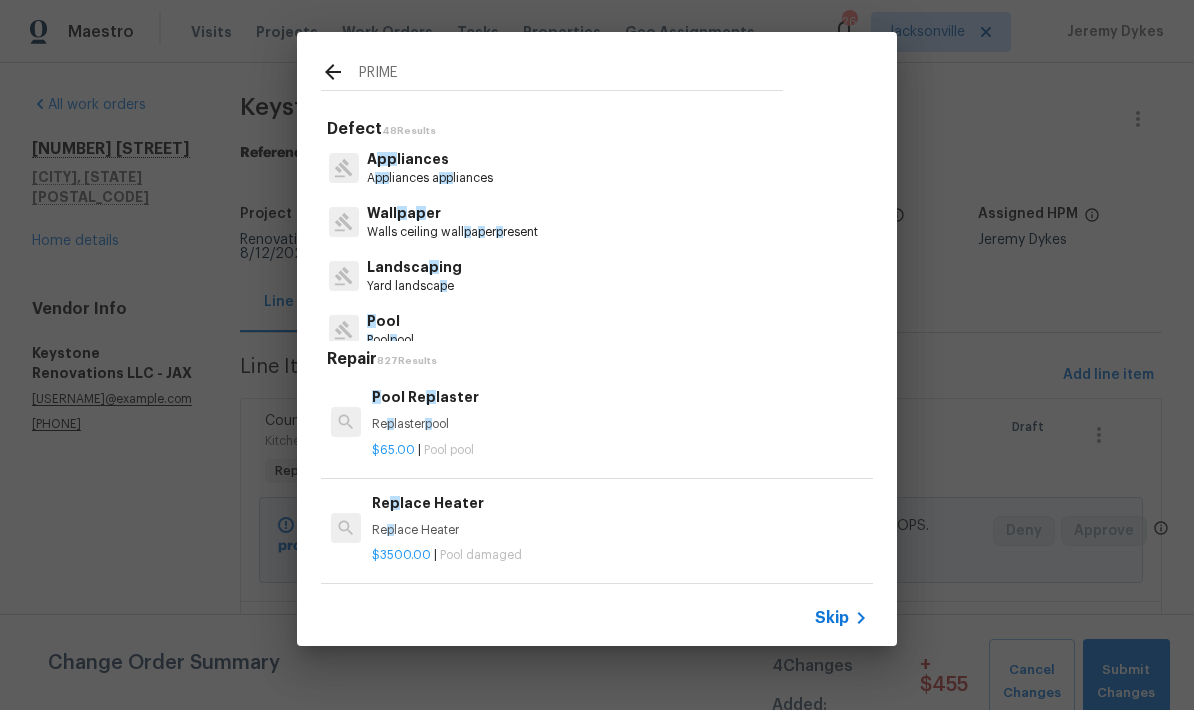 type on "PRIMER" 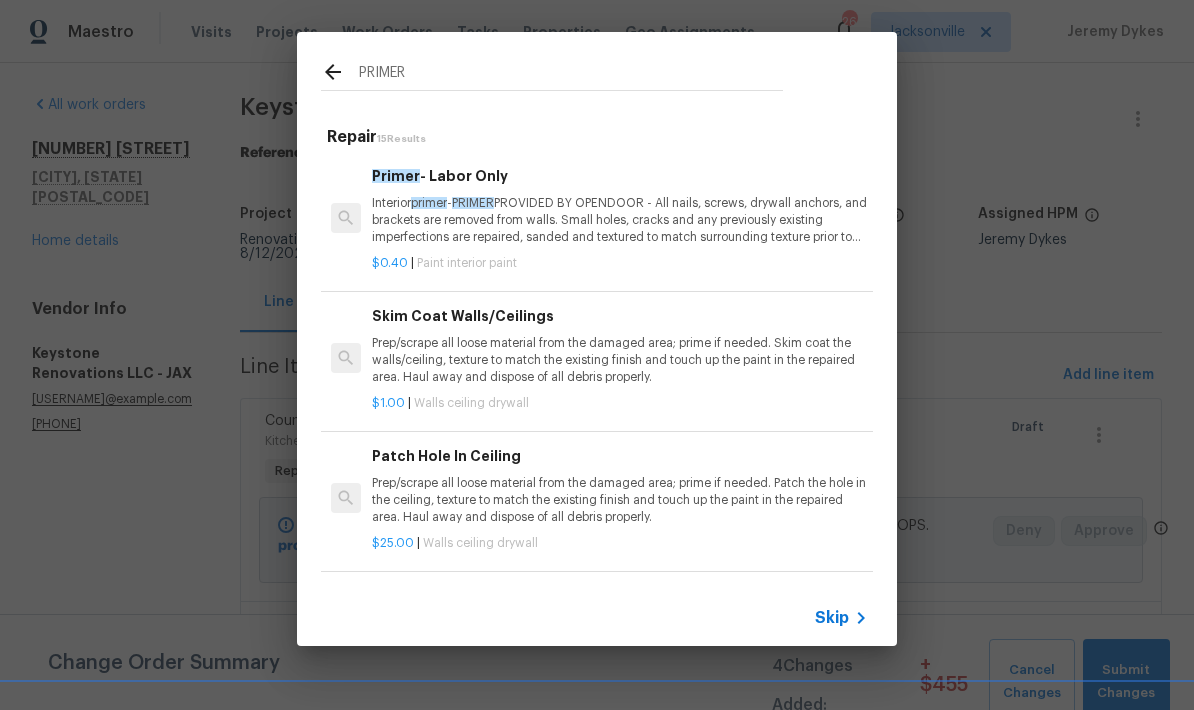 click on "Interior  primer  -  PRIMER  PROVIDED BY OPENDOOR - All nails, screws, drywall anchors, and brackets are removed from walls. Small holes, cracks and any previously existing imperfections are repaired, sanded and textured to match surrounding texture prior to painting. Caulk all edges/corners, windows, doors, counters, tubs/showers and baseboards." at bounding box center (620, 220) 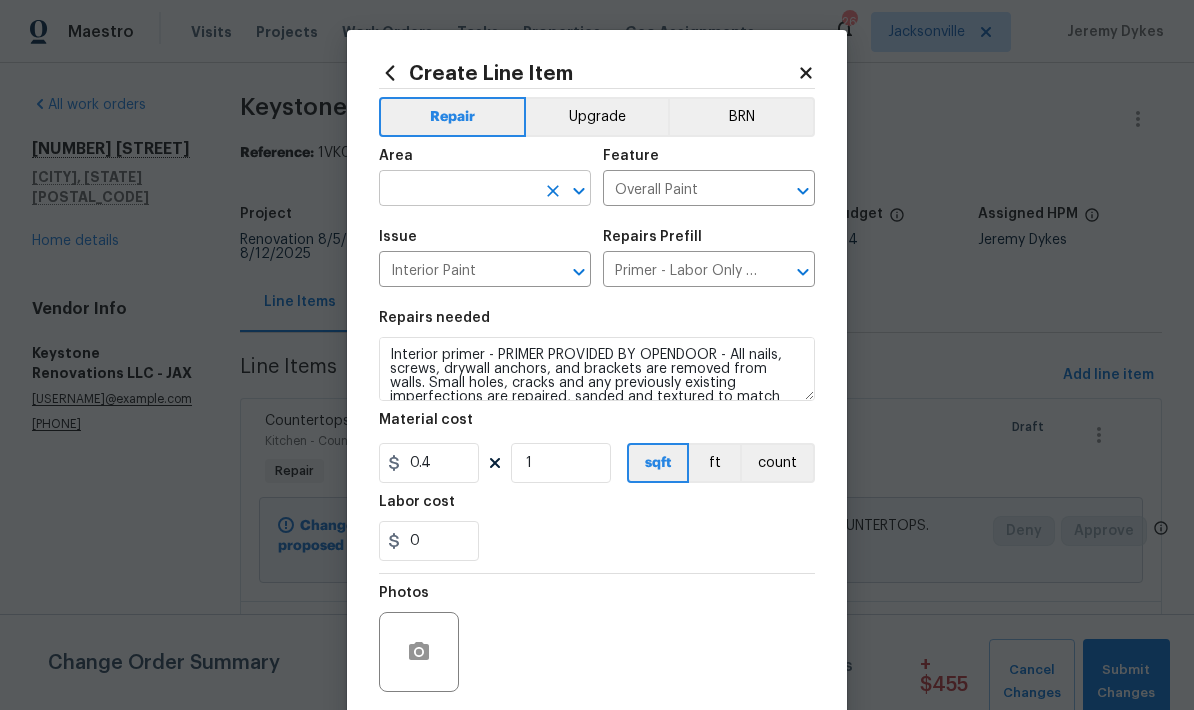 click at bounding box center (457, 190) 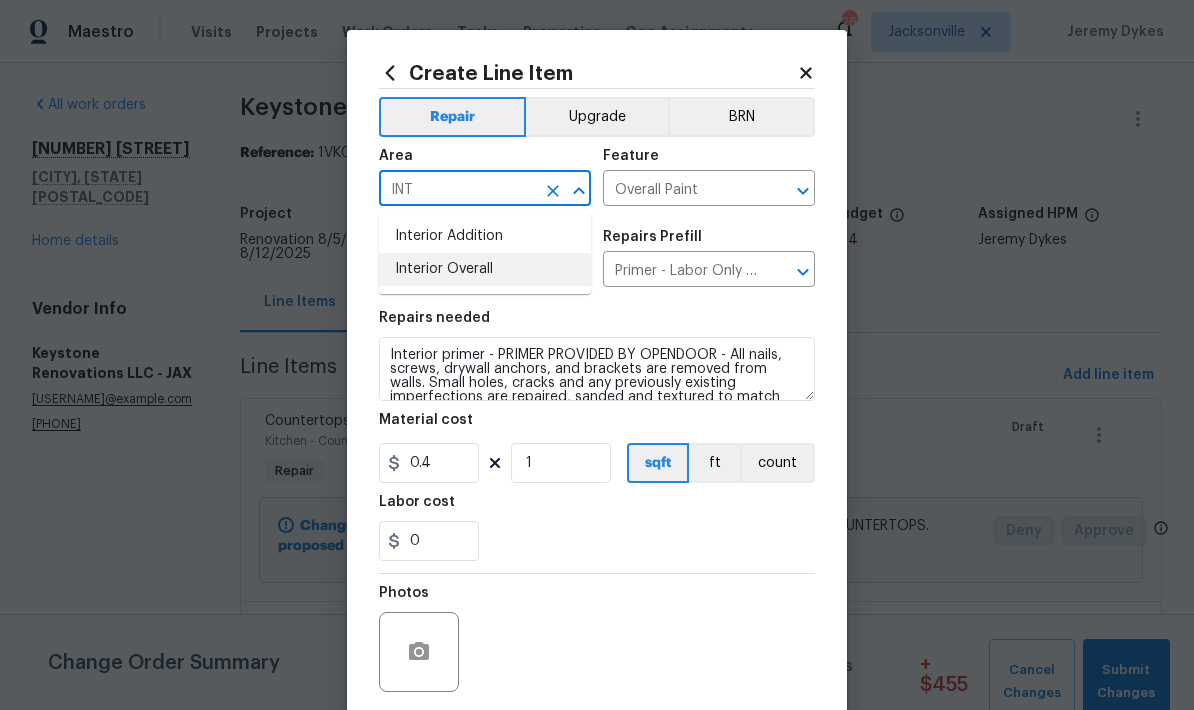 click on "Interior Overall" at bounding box center (485, 269) 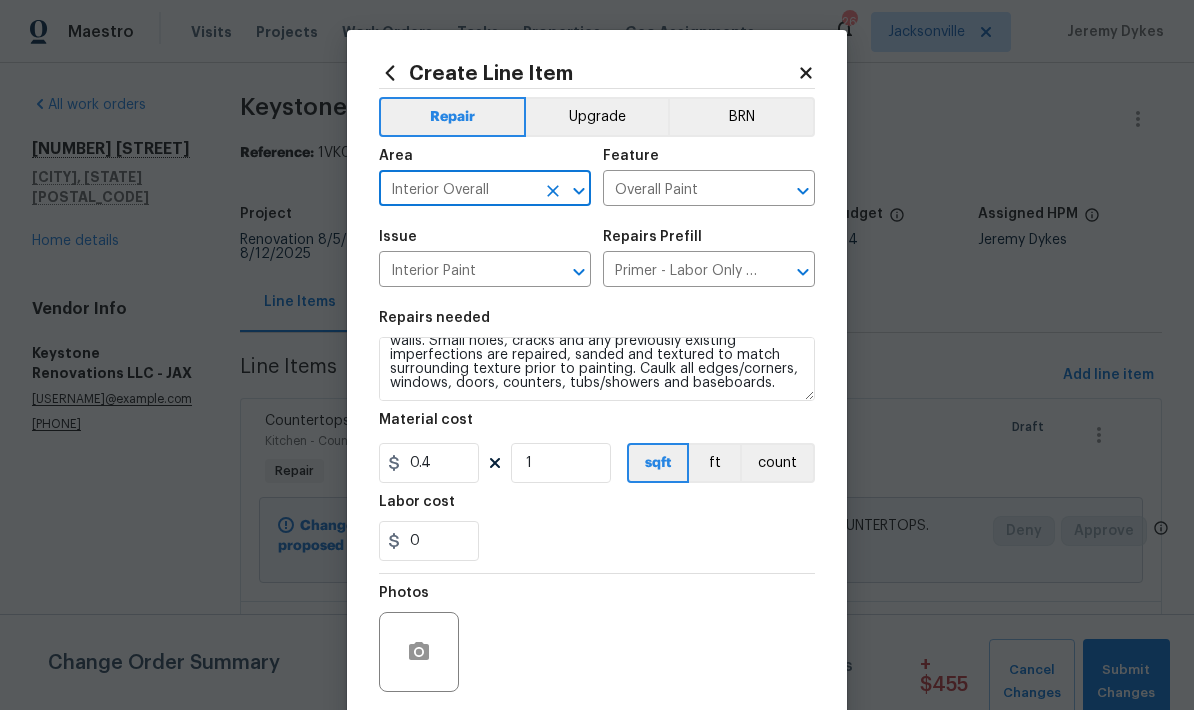 scroll, scrollTop: 42, scrollLeft: 0, axis: vertical 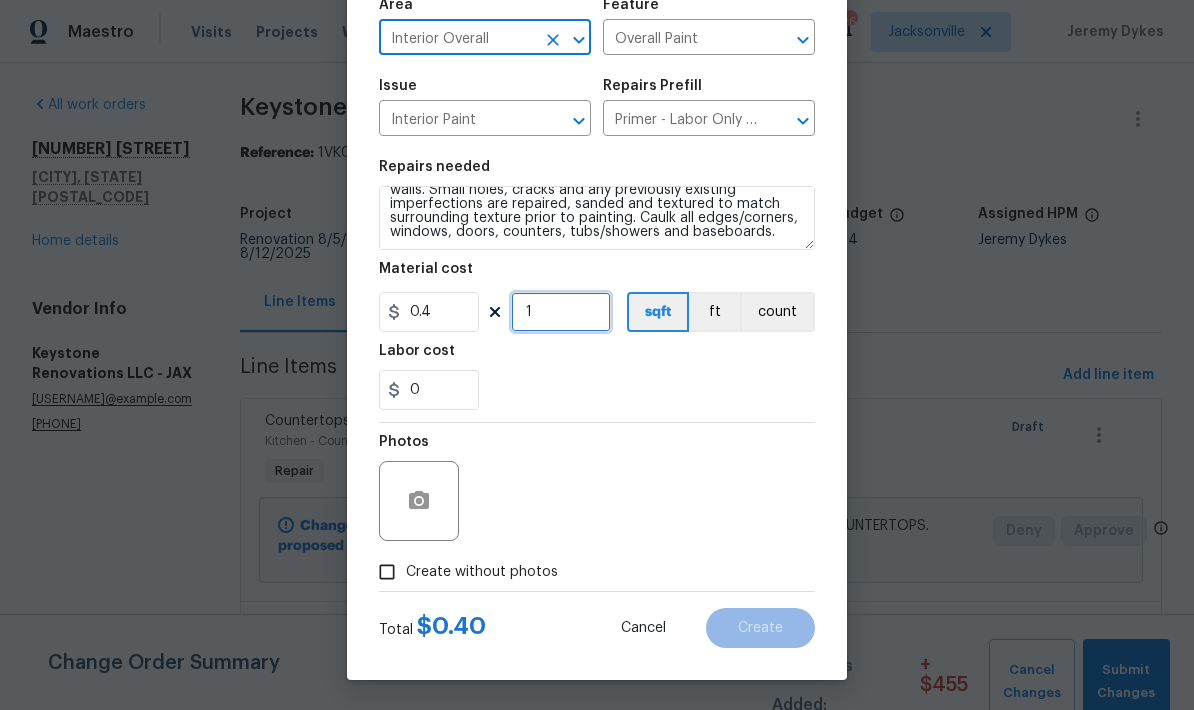 click on "1" at bounding box center (561, 312) 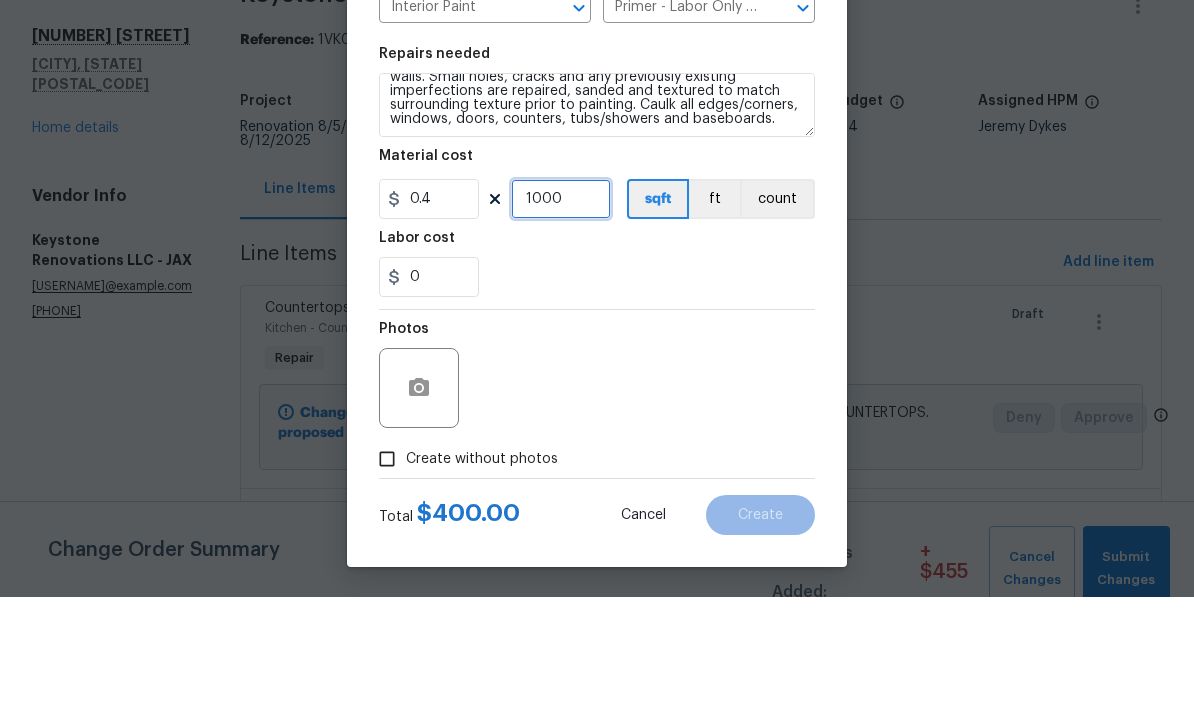scroll, scrollTop: 80, scrollLeft: 0, axis: vertical 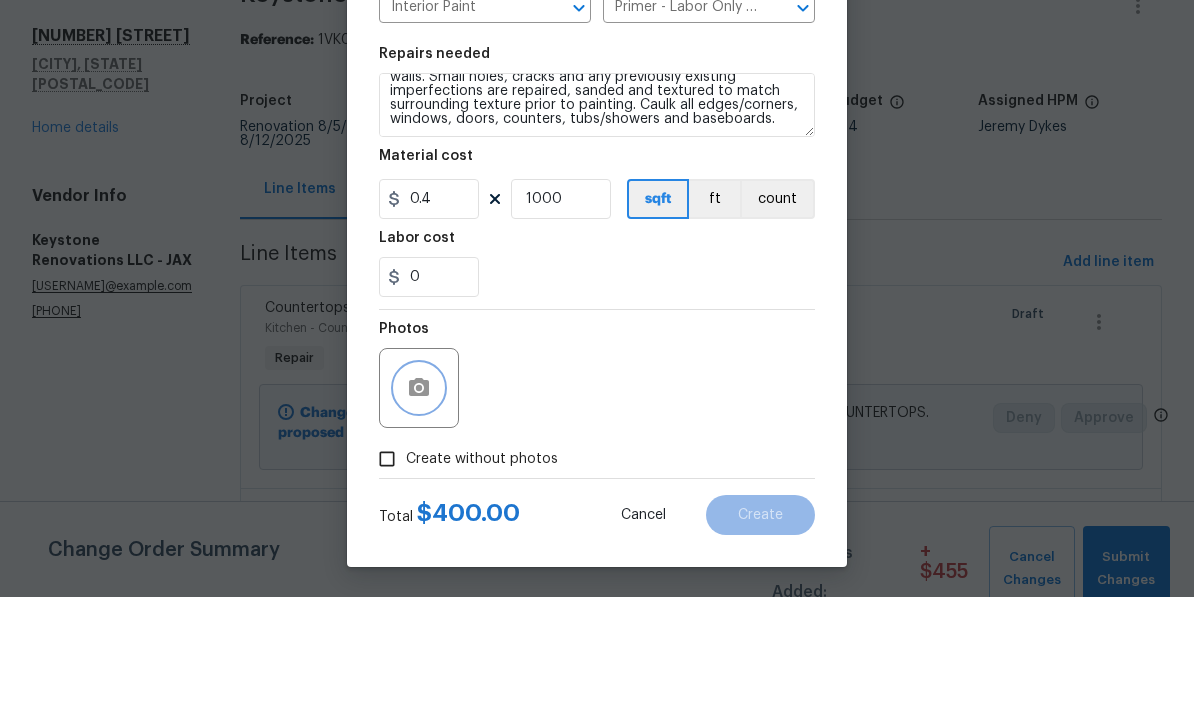 click at bounding box center (419, 501) 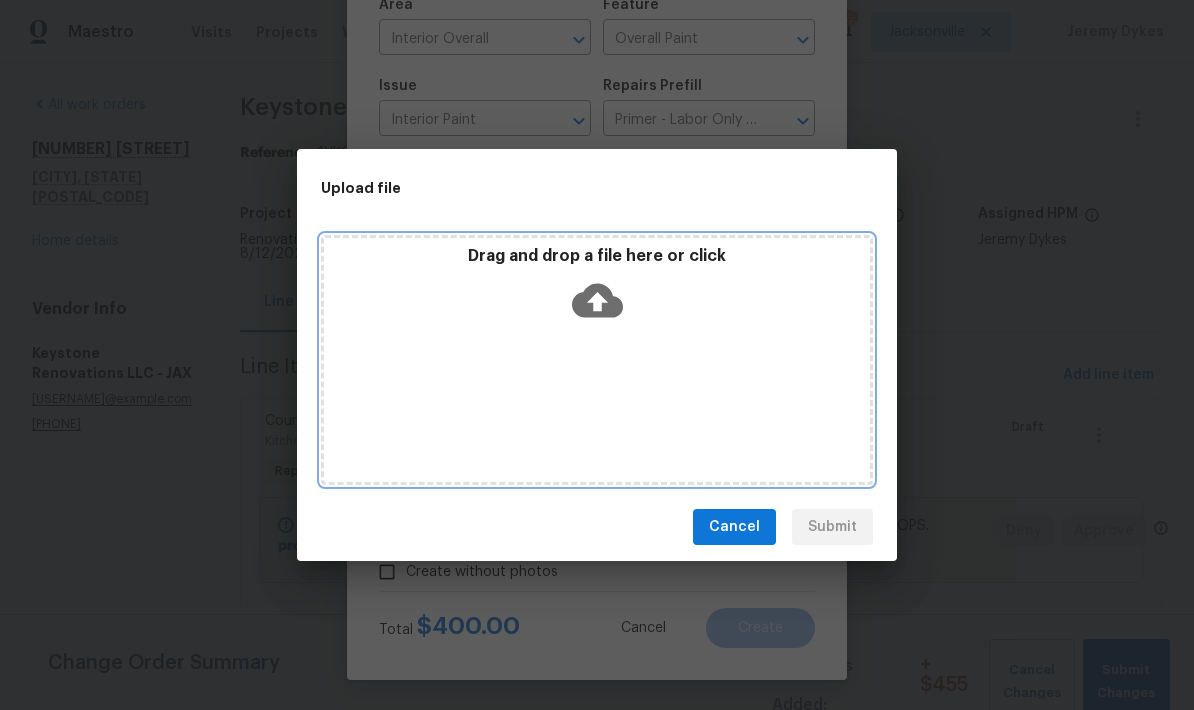 click 